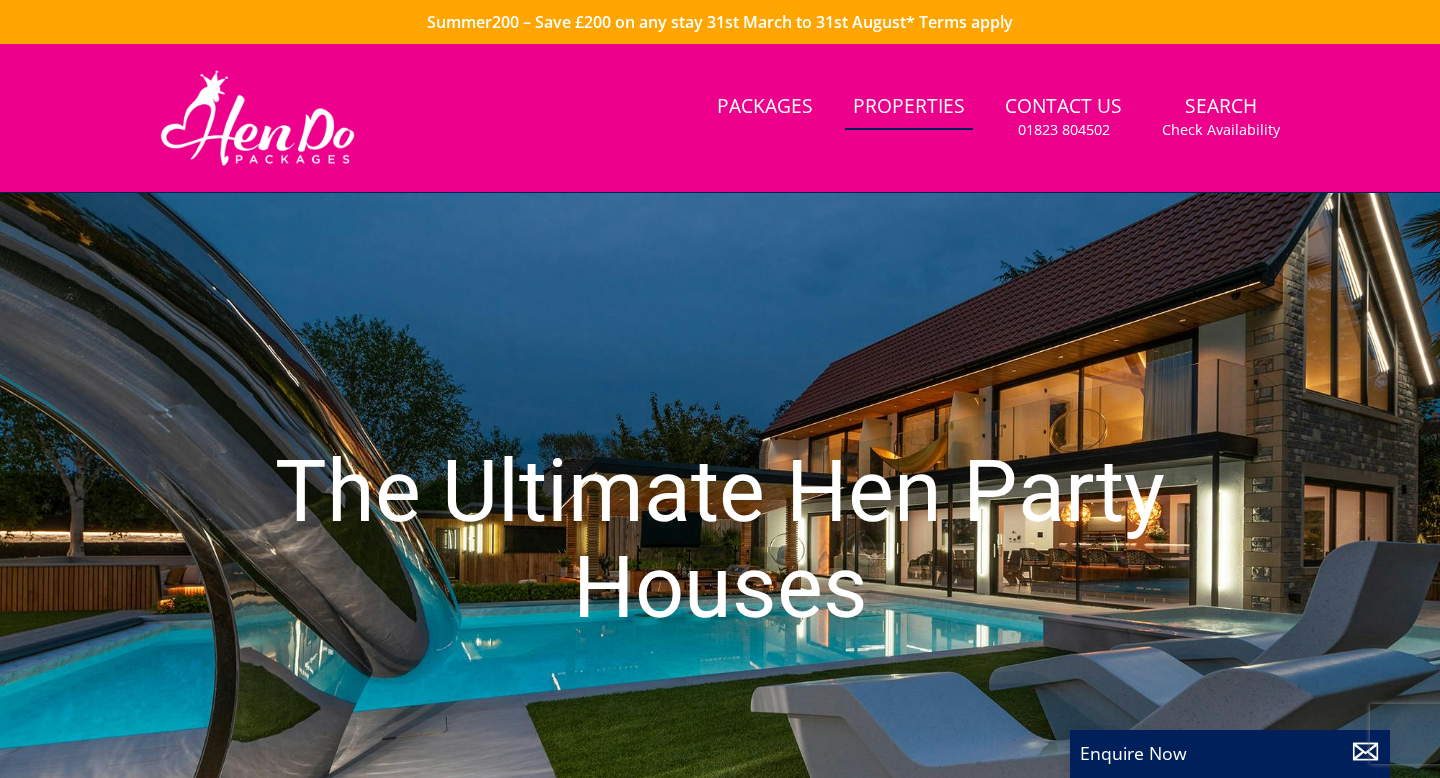 scroll, scrollTop: 0, scrollLeft: 0, axis: both 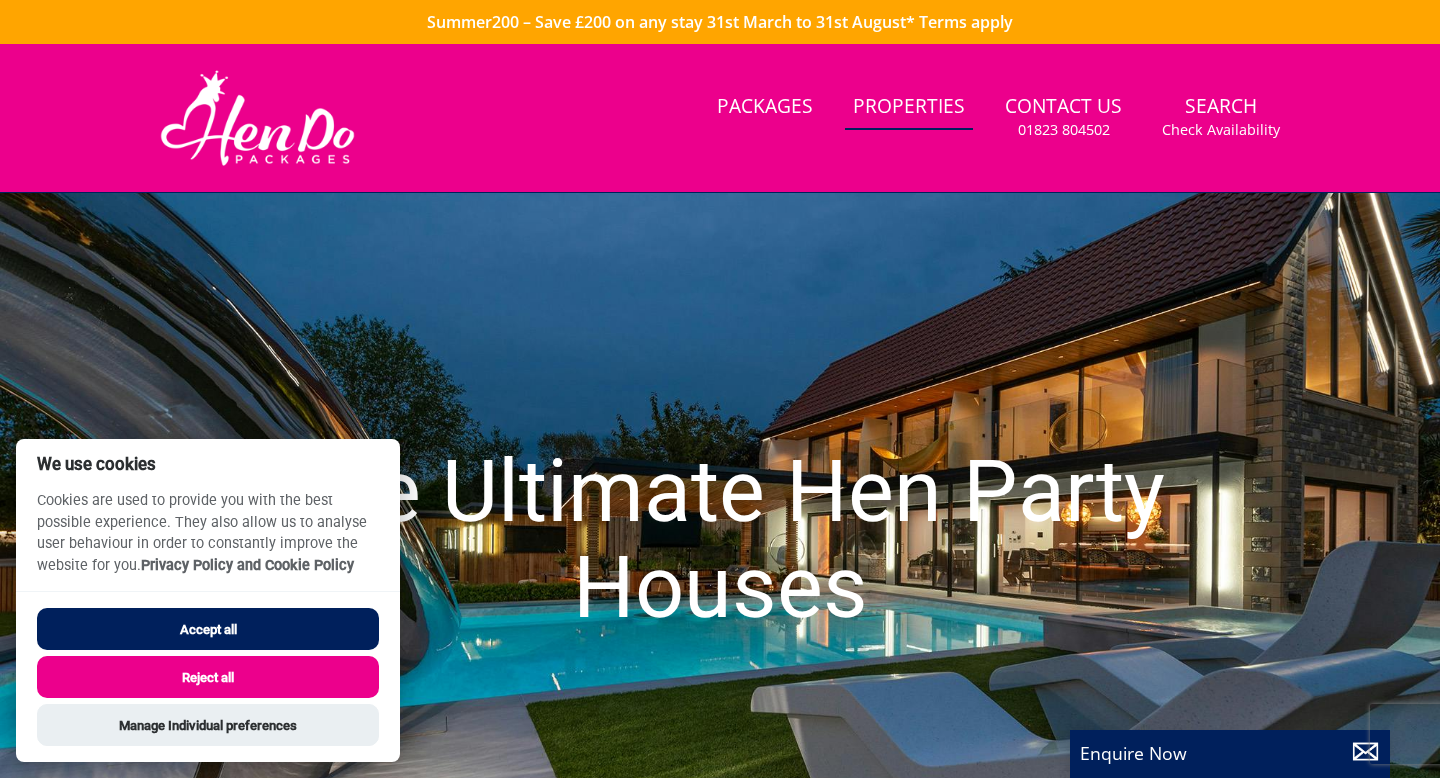 click on "Accept all" at bounding box center (208, 629) 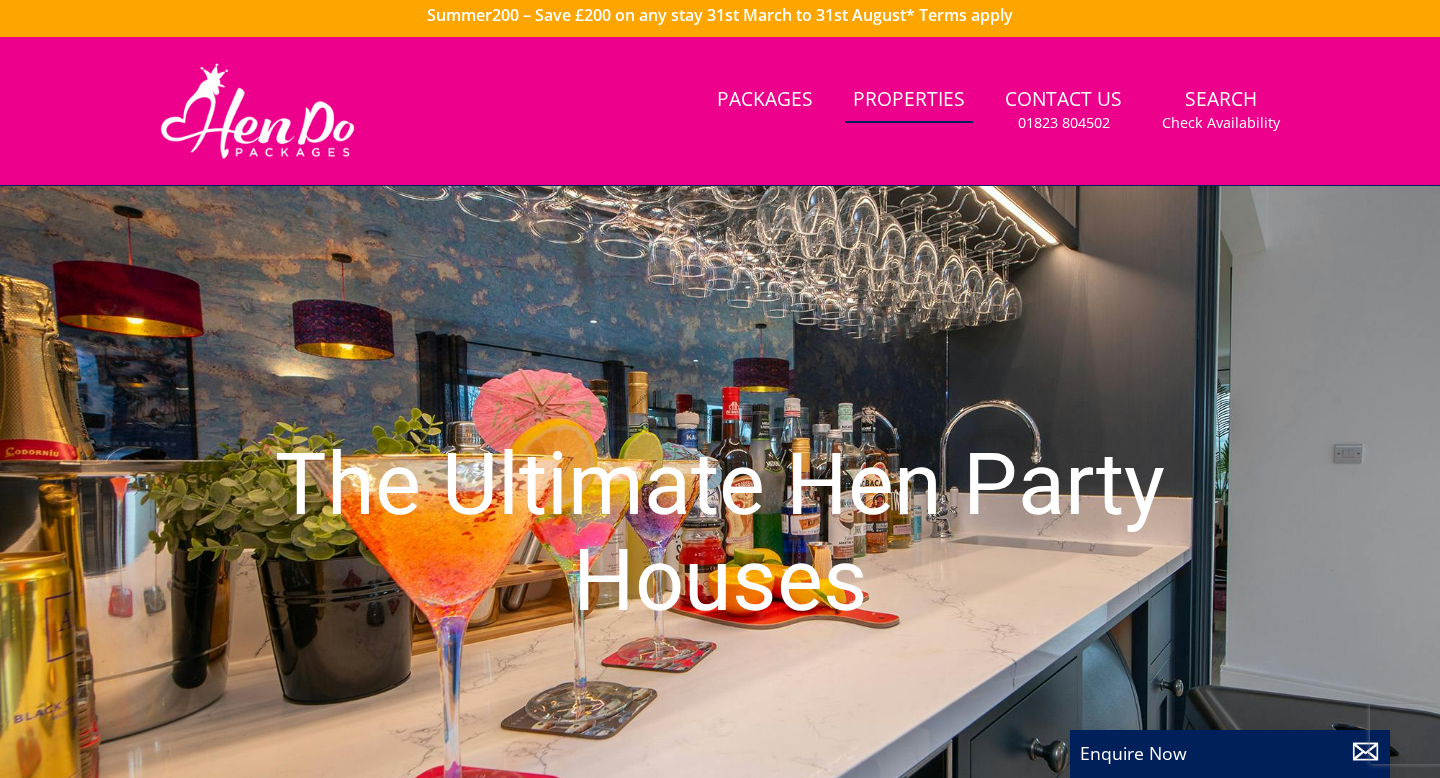 scroll, scrollTop: 68, scrollLeft: 0, axis: vertical 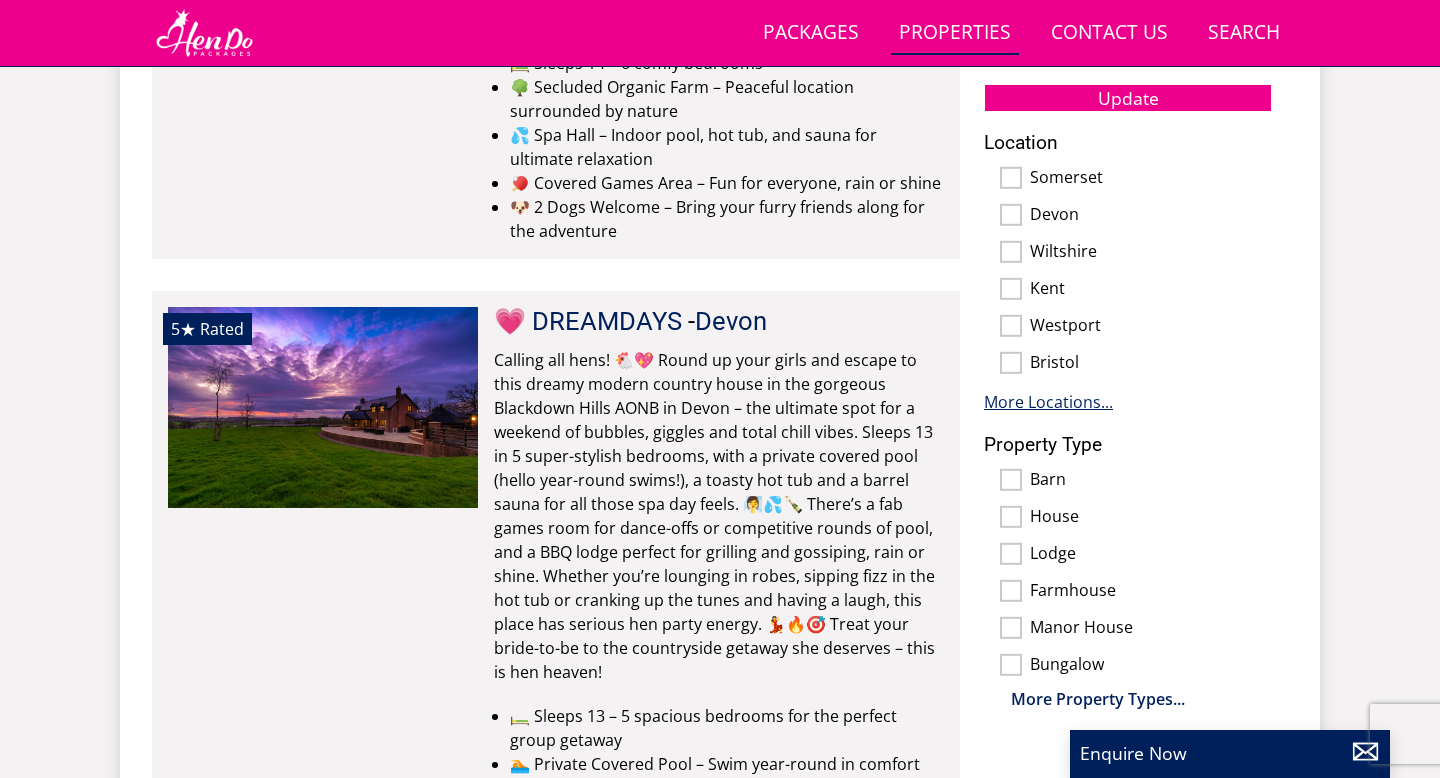 click on "More Locations..." at bounding box center (1048, 402) 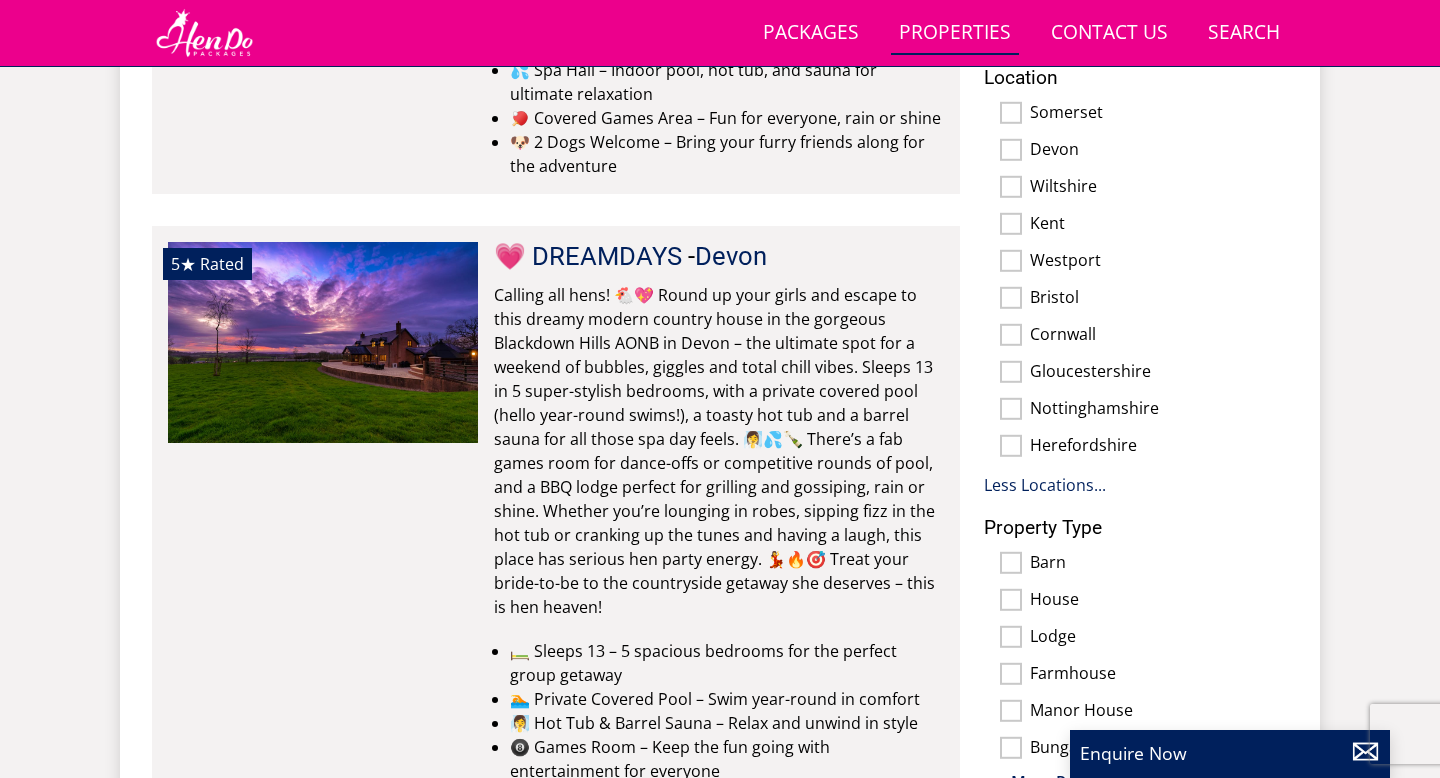 scroll, scrollTop: 1311, scrollLeft: 0, axis: vertical 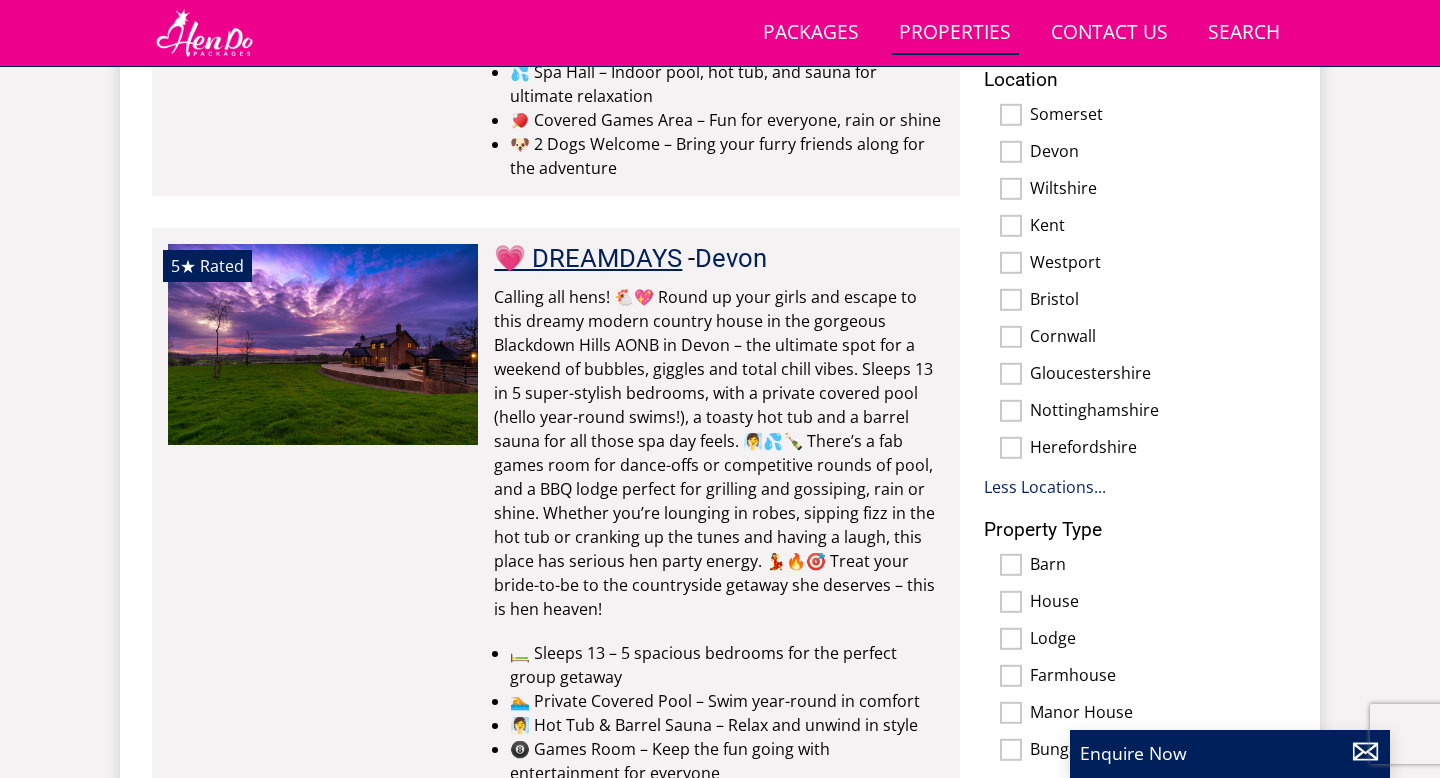click on "💗 DREAMDAYS" at bounding box center [588, 258] 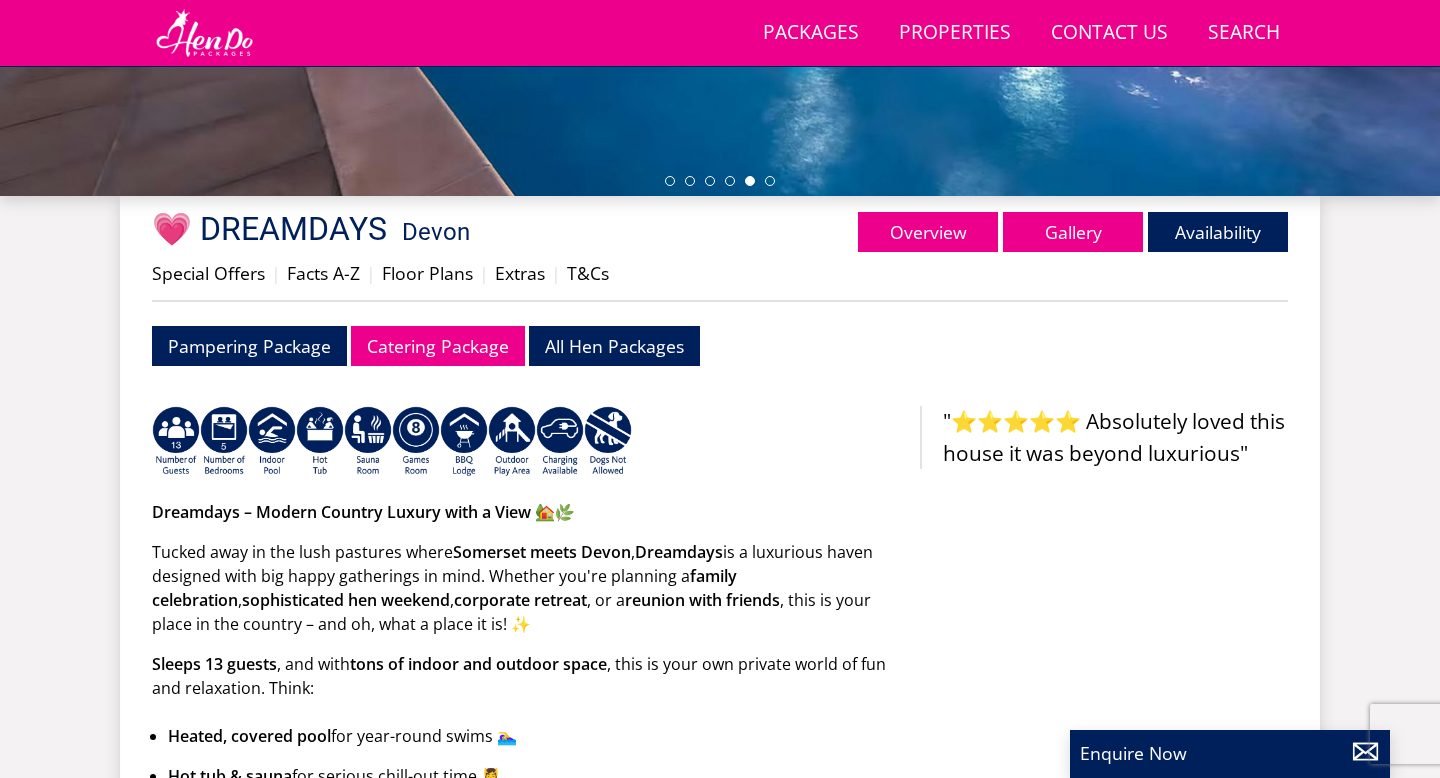 scroll, scrollTop: 617, scrollLeft: 0, axis: vertical 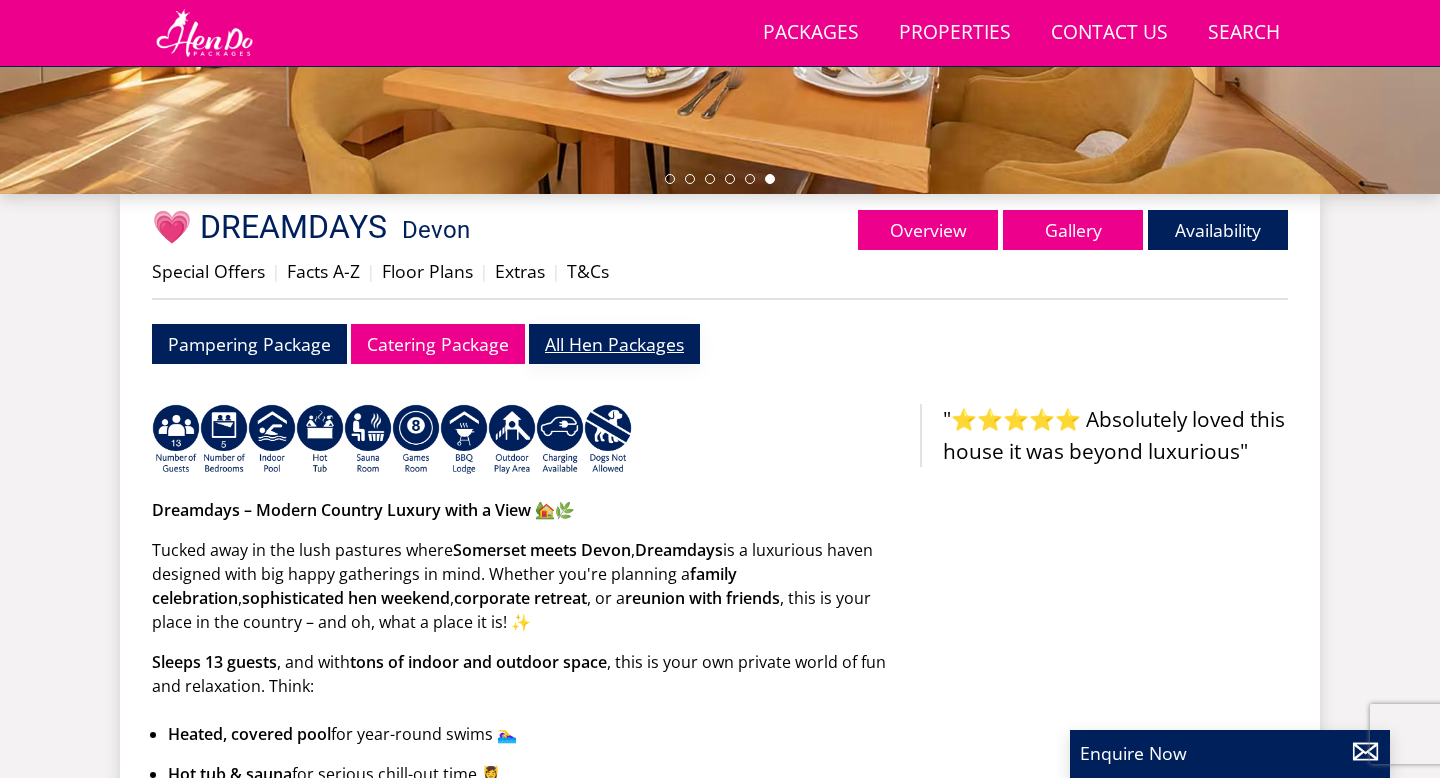 click on "All Hen Packages" at bounding box center [614, 343] 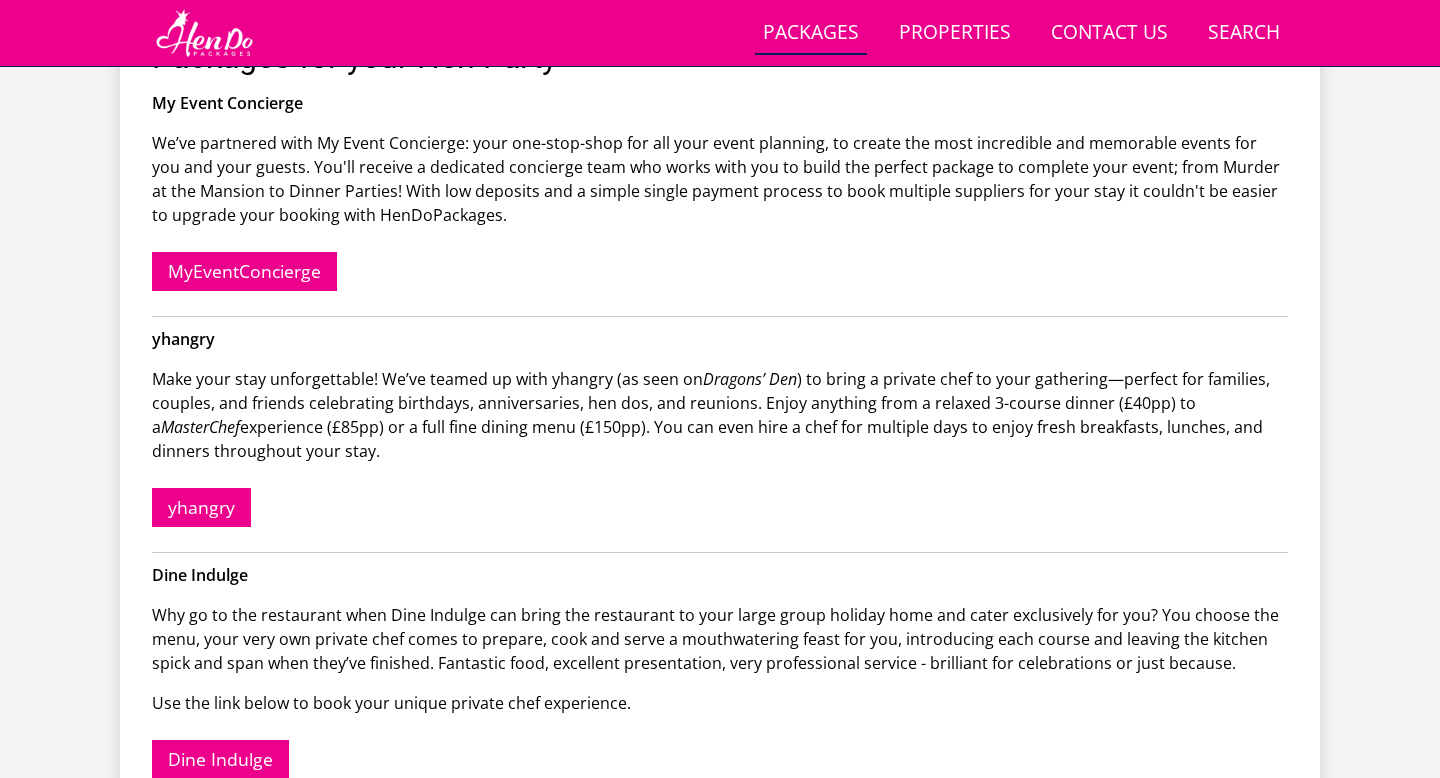 scroll, scrollTop: 789, scrollLeft: 0, axis: vertical 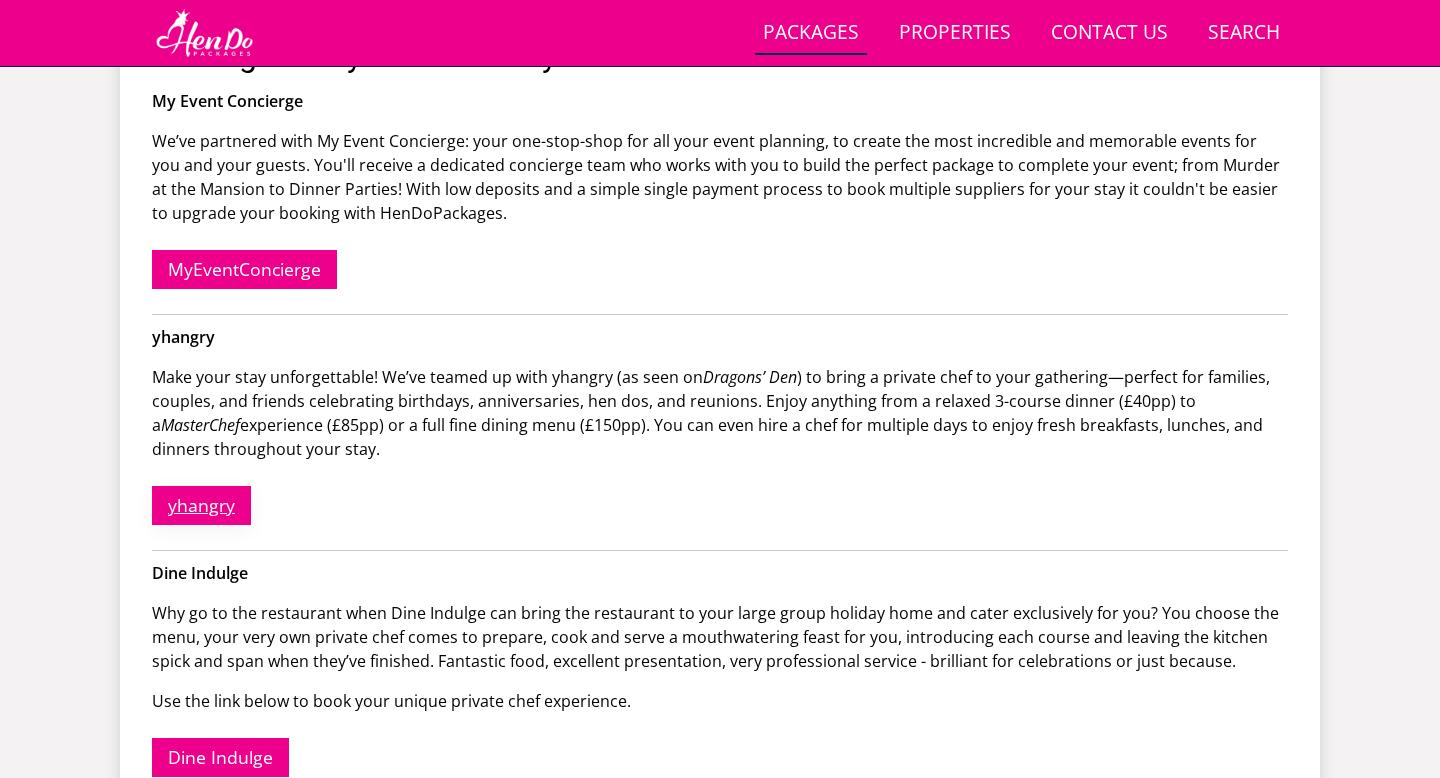 click on "yhangry" at bounding box center [201, 505] 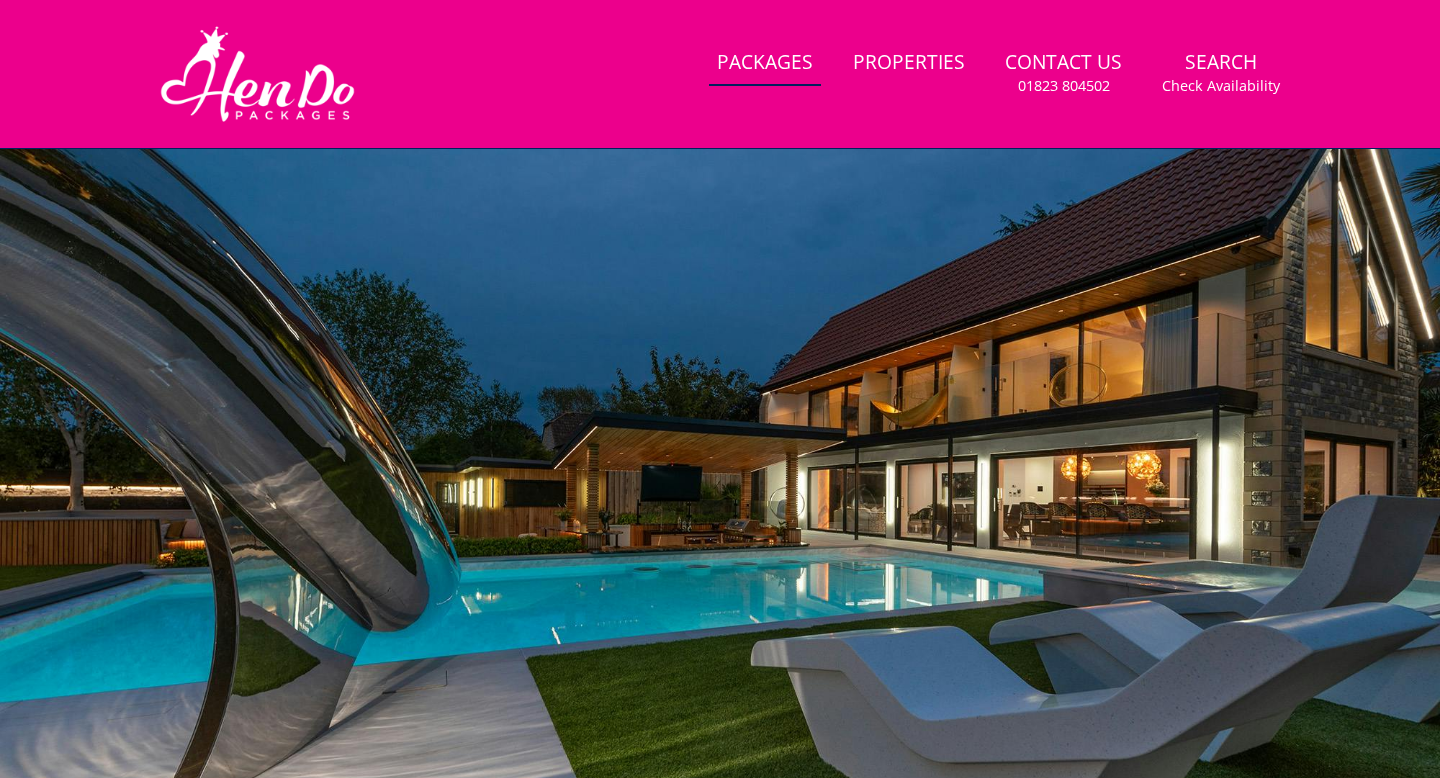 scroll, scrollTop: 0, scrollLeft: 0, axis: both 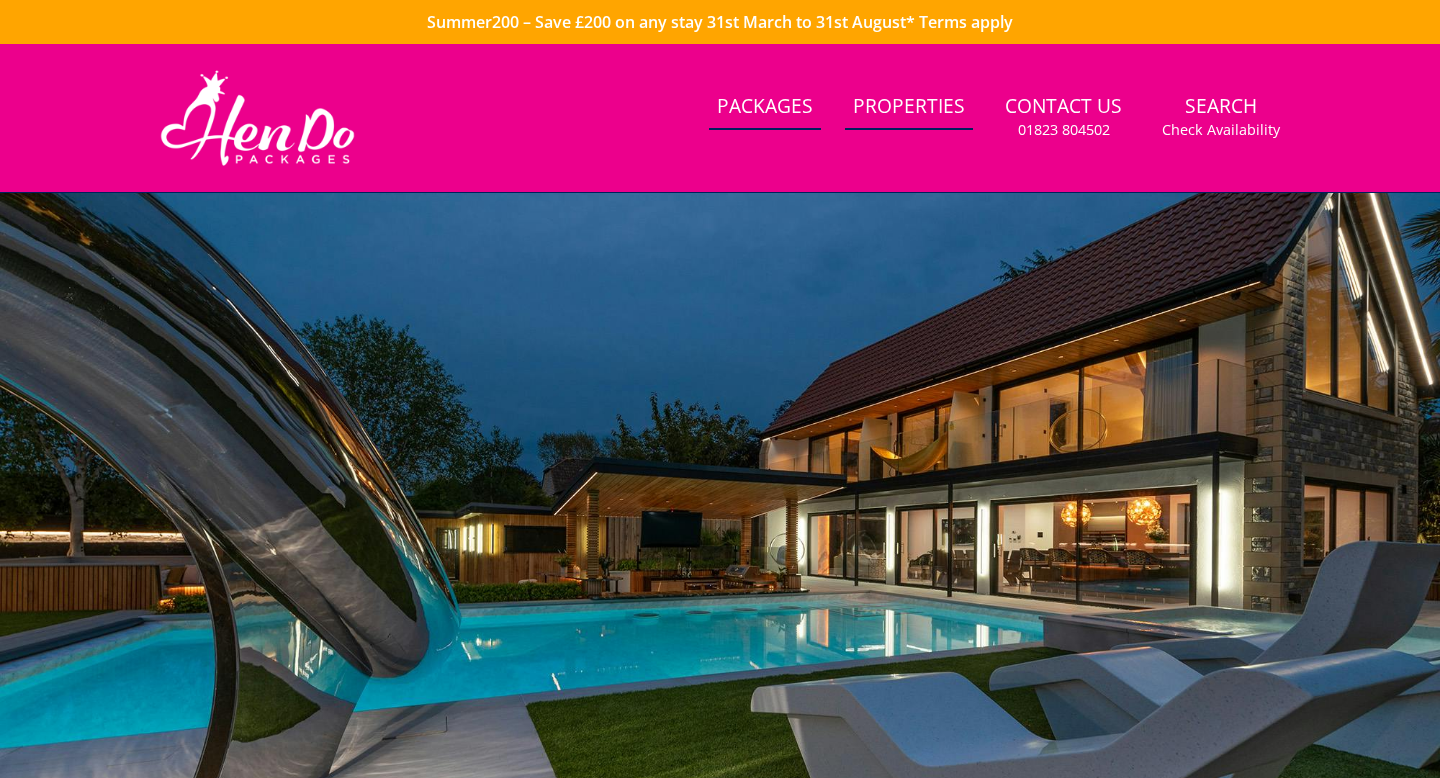 click on "Properties" at bounding box center (909, 107) 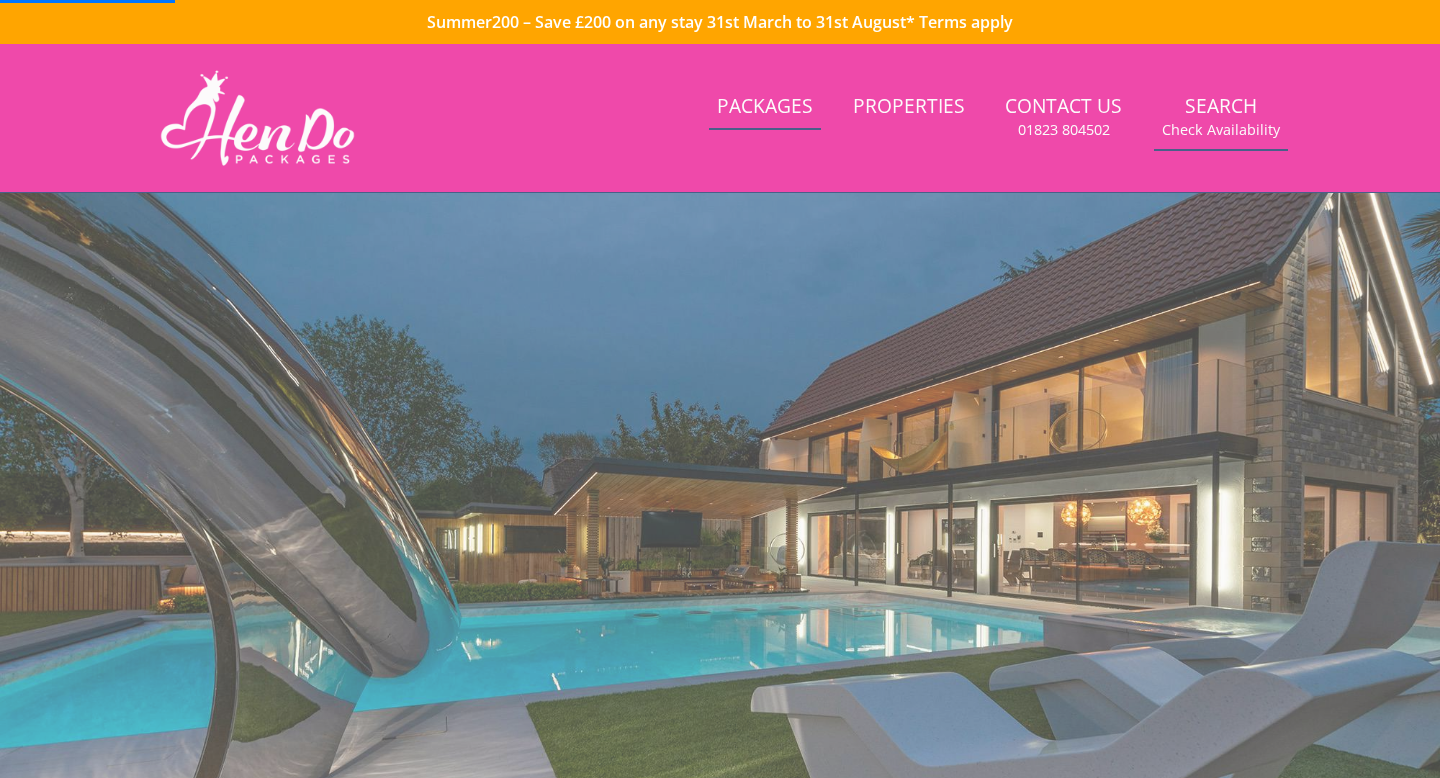 click on "Search  Check Availability" at bounding box center [1221, 117] 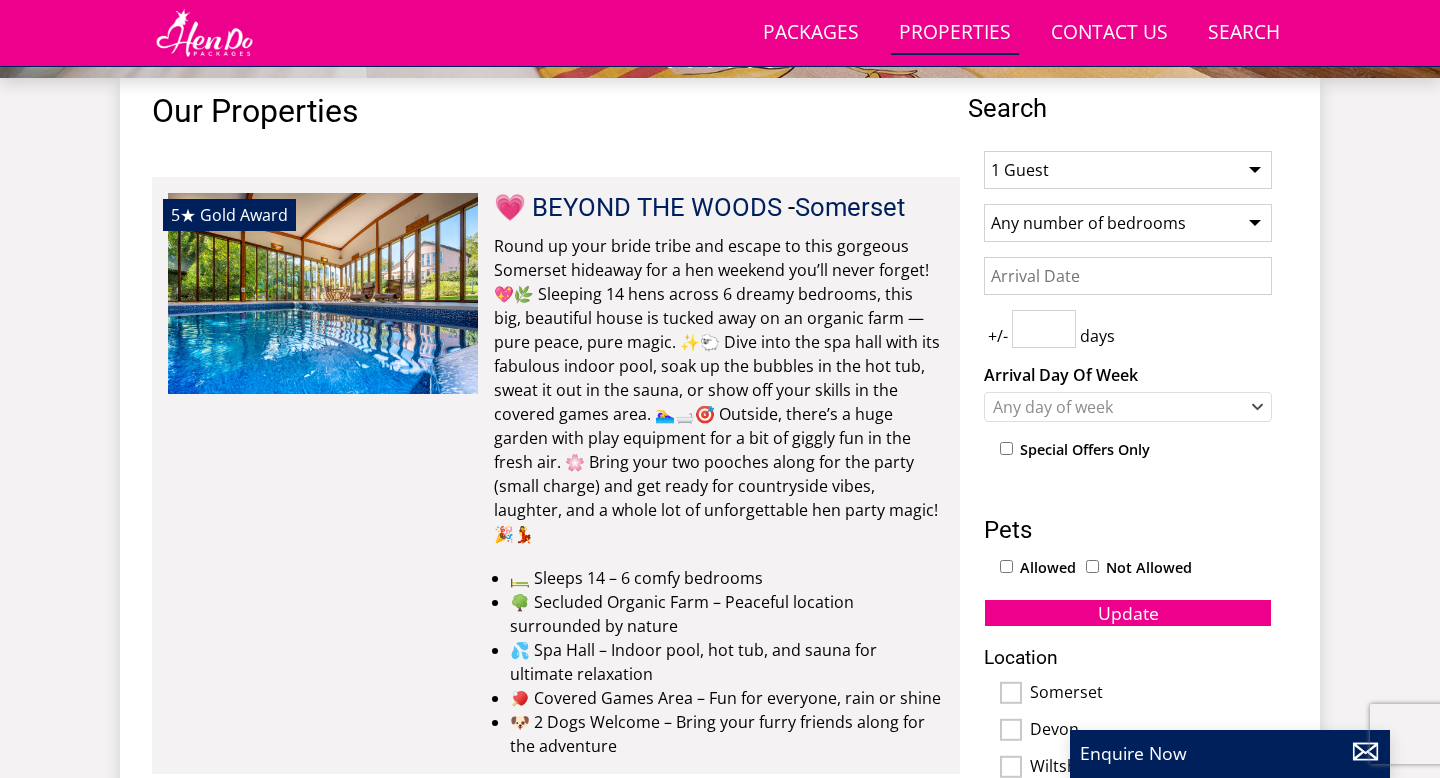 scroll, scrollTop: 739, scrollLeft: 0, axis: vertical 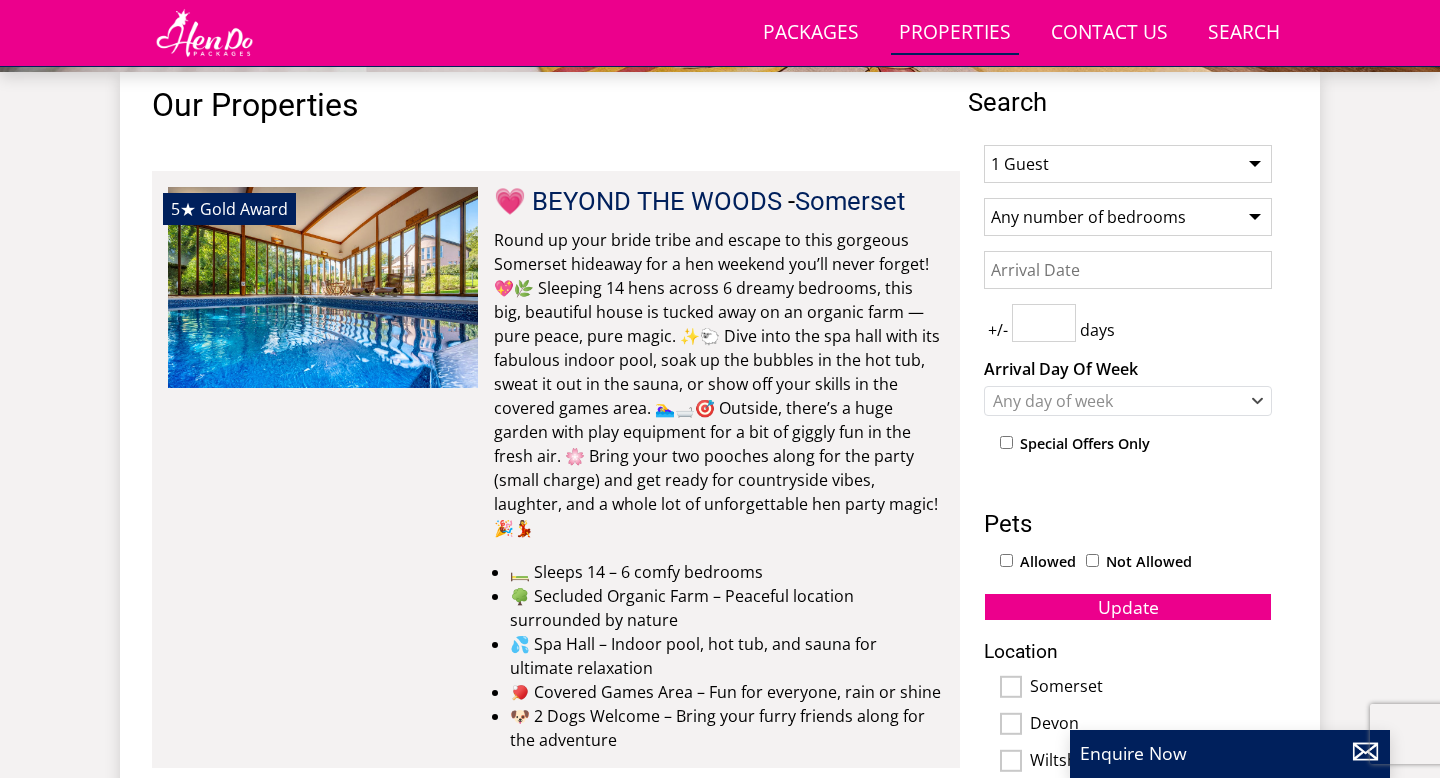 click on "1 Guest
2 Guests
3 Guests
4 Guests
5 Guests
6 Guests
7 Guests
8 Guests
9 Guests
10 Guests
11 Guests
12 Guests
13 Guests
14 Guests
15 Guests
16 Guests
17 Guests
18 Guests
19 Guests
20 Guests
21 Guests
22 Guests
23 Guests
24 Guests
25 Guests
26 Guests
27 Guests
28 Guests
29 Guests
30 Guests
31 Guests
32 Guests
33 Guests
34 Guests
35 Guests
36 Guests
37 Guests
38 Guests
39 Guests
40 Guests
41 Guests
42 Guests
43 Guests
44 Guests
45 Guests
46 Guests
47 Guests
48 Guests
49 Guests
50 Guests
51 Guests
52 Guests
53 Guests
54 Guests
55 Guests
56 Guests
57 Guests
58 Guests
59 Guests
60 Guests
61 Guests
62 Guests
63 Guests
64 Guests
65 Guests
66 Guests
67 Guests
68 Guests
69 Guests
70 Guests
71 Guests
72 Guests
73 Guests
74 Guests
75 Guests
76 Guests
77 Guests
78 Guests
79 Guests
80 Guests
81 Guests
82 Guests
83 Guests
84 Guests
85 Guests
86 Guests" at bounding box center (1128, 164) 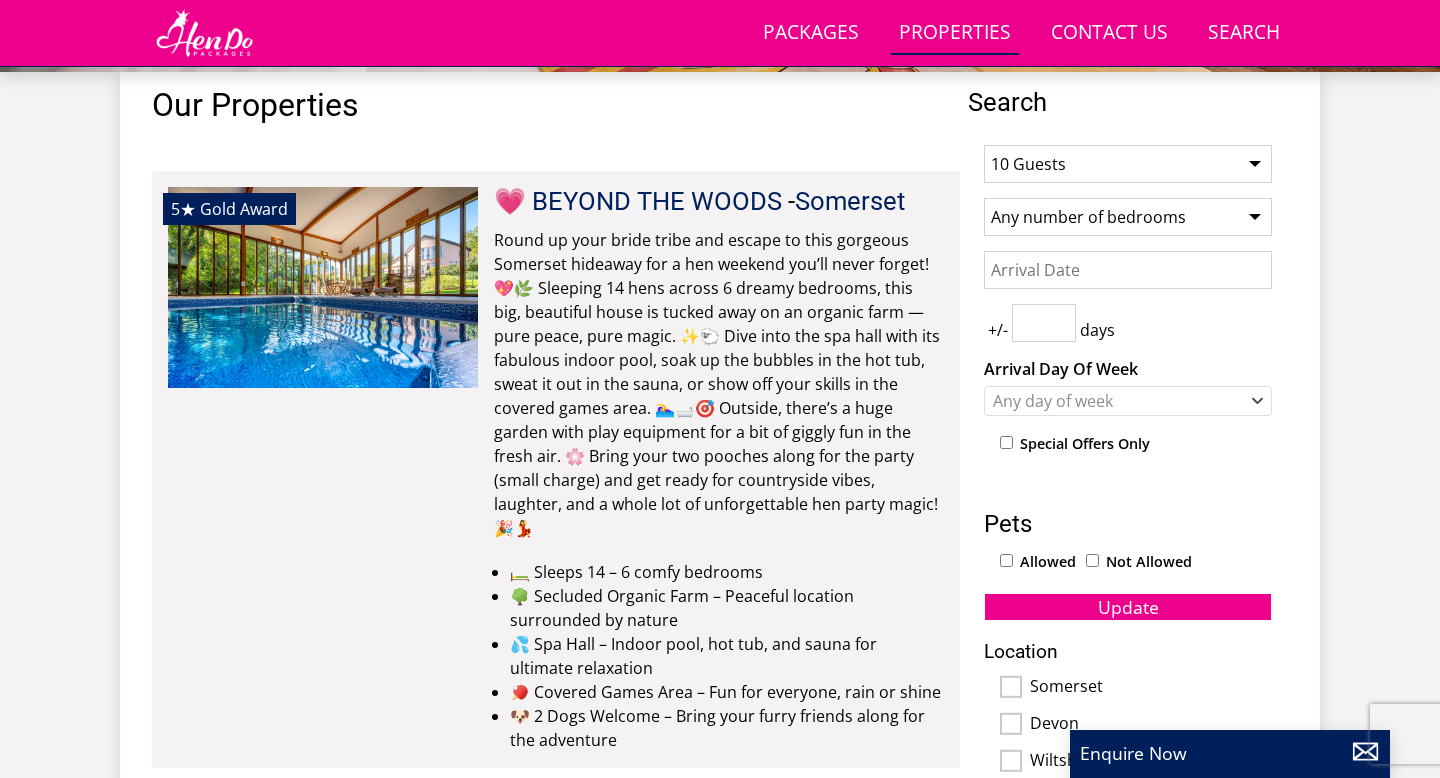 click on "Any number of bedrooms
1 Bedroom
2 Bedrooms
3 Bedrooms
4 Bedrooms
5 Bedrooms
6 Bedrooms
7 Bedrooms
8 Bedrooms
9 Bedrooms
10 Bedrooms
11 Bedrooms
12 Bedrooms
13 Bedrooms
14 Bedrooms
15 Bedrooms
16 Bedrooms
17 Bedrooms
18 Bedrooms
19 Bedrooms
20 Bedrooms
21 Bedrooms
22 Bedrooms
23 Bedrooms
24 Bedrooms
25 Bedrooms" at bounding box center [1128, 217] 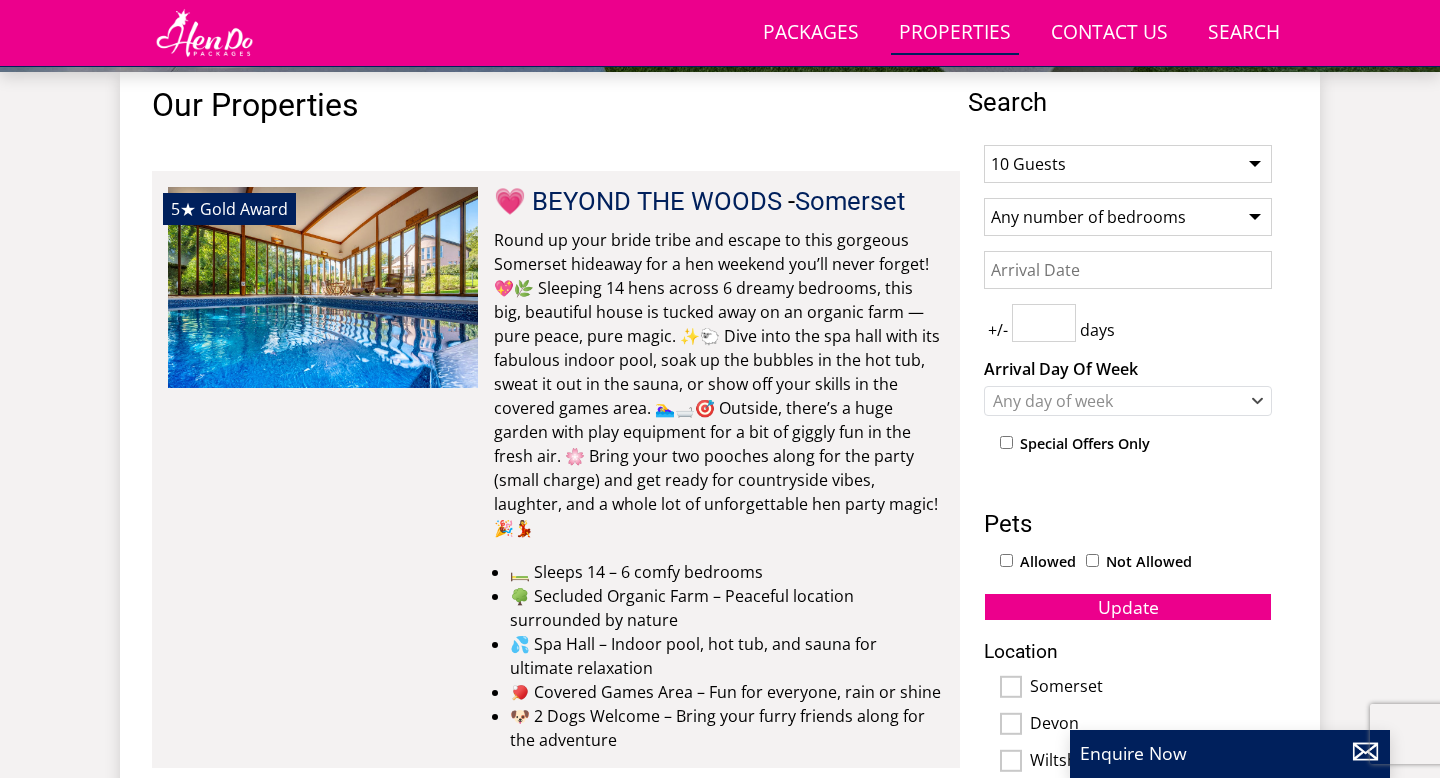 click on "Date" at bounding box center [1128, 270] 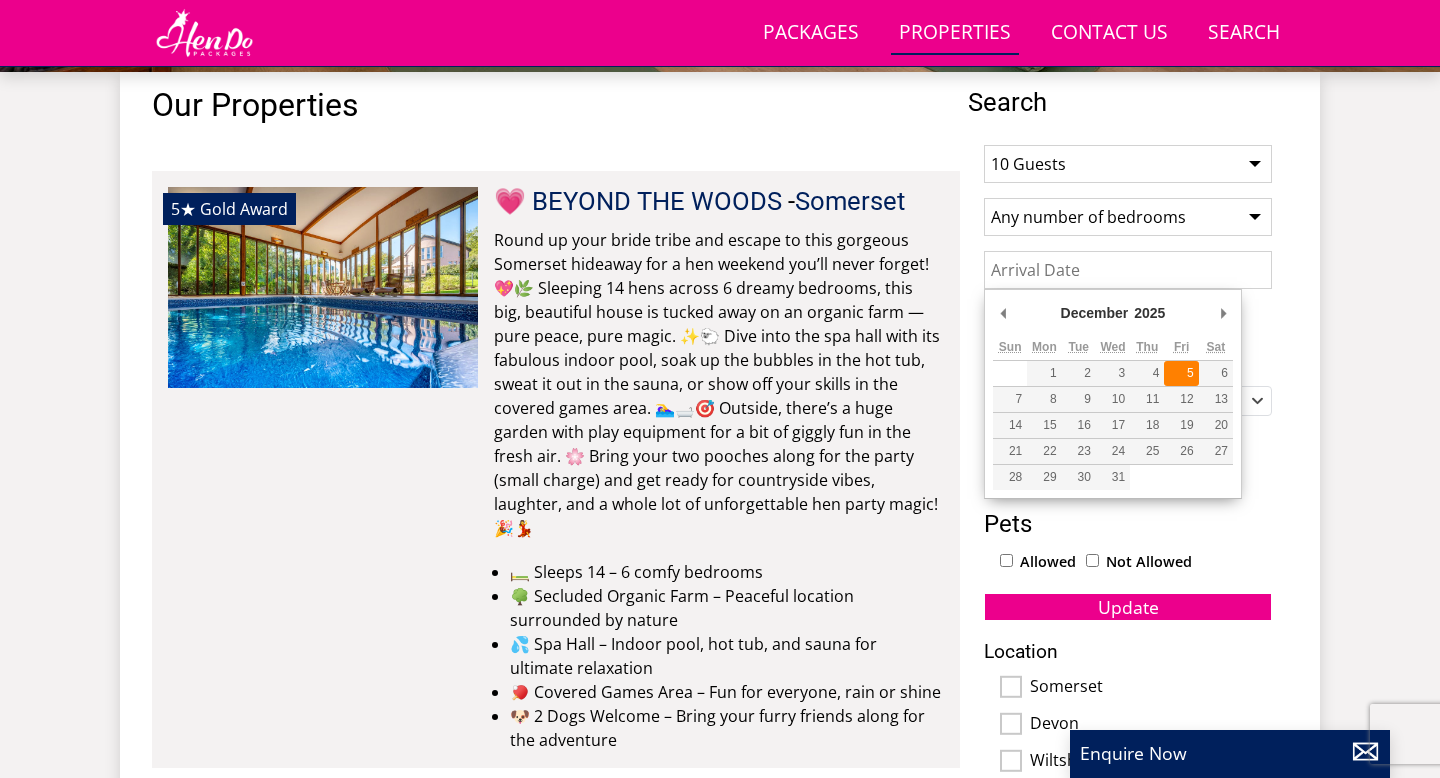 type on "05/12/2025" 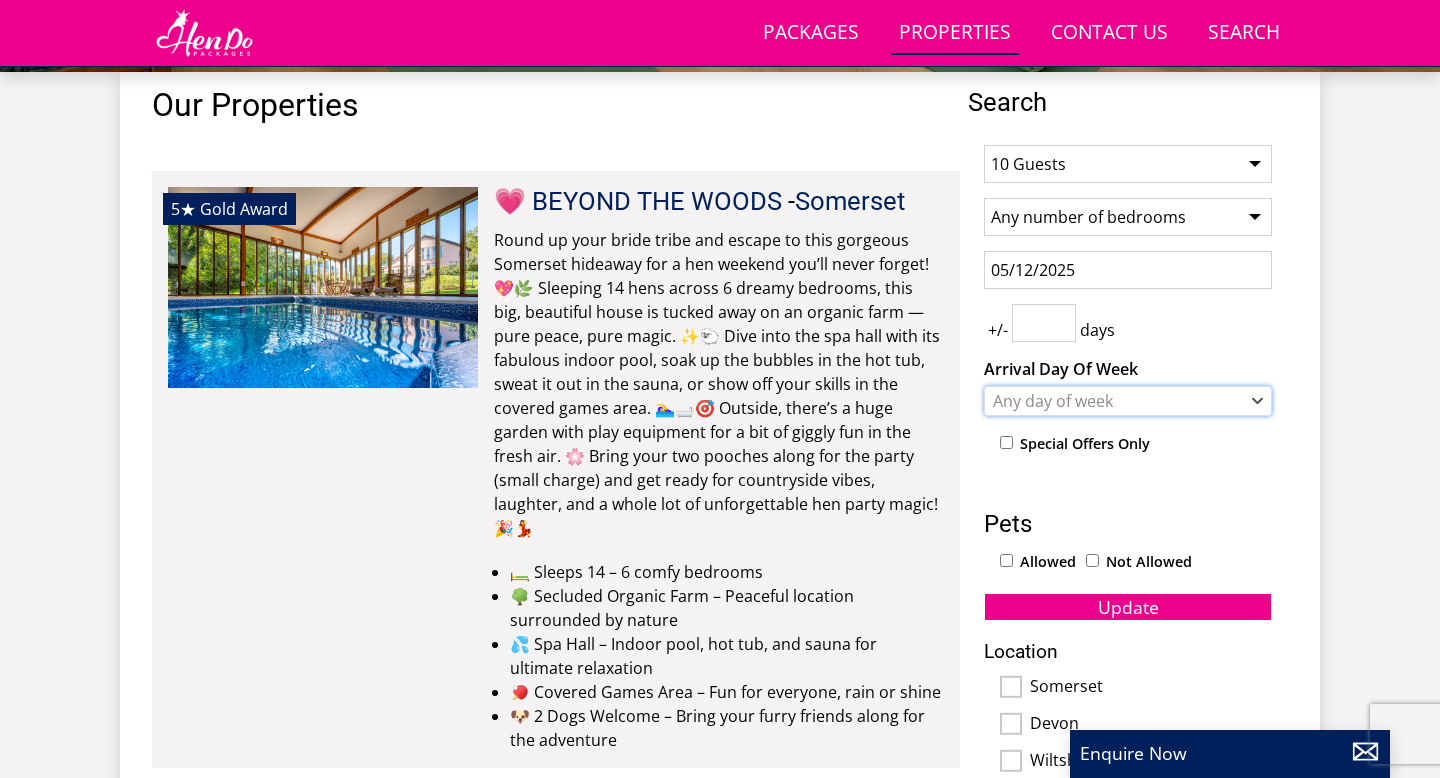 click on "Any day of week" at bounding box center (1117, 401) 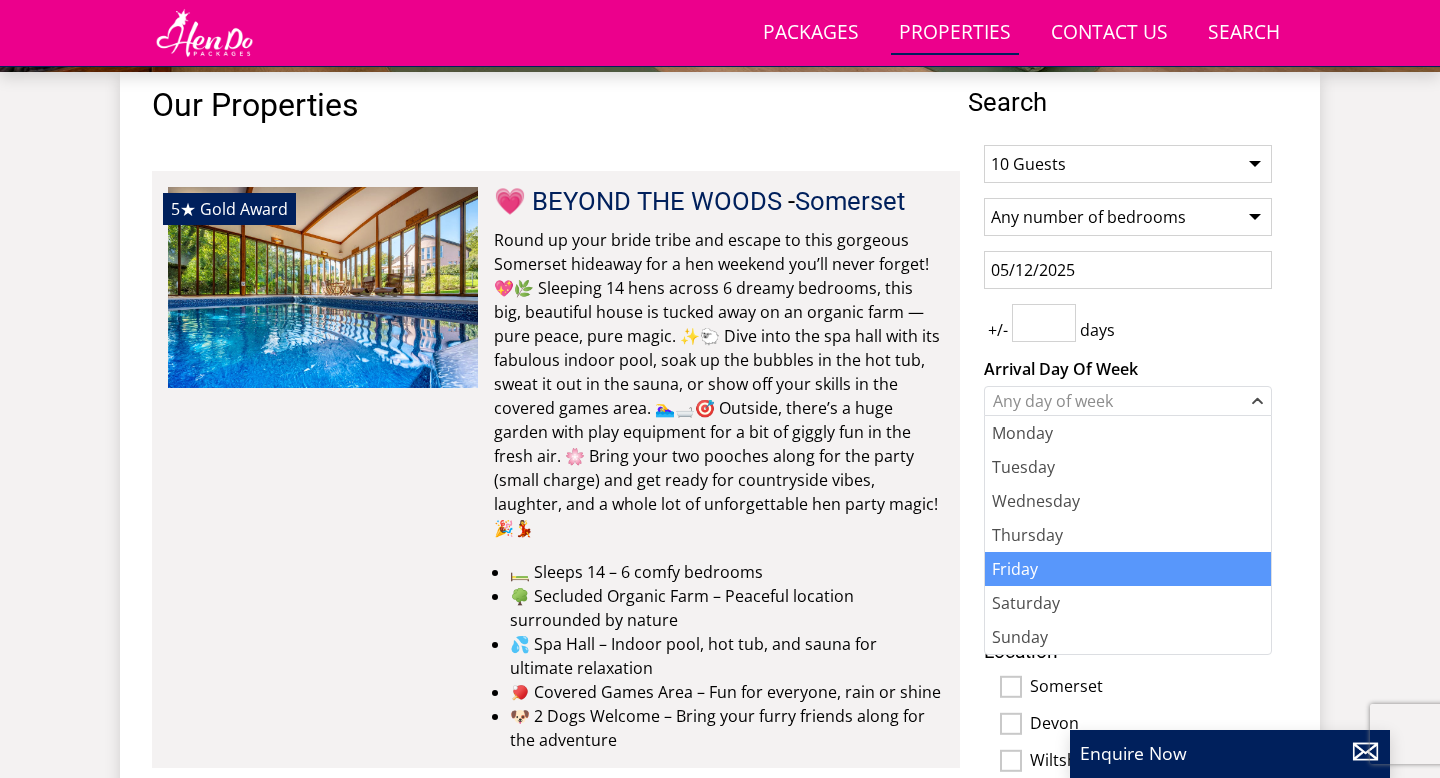 click on "Friday" at bounding box center (1128, 569) 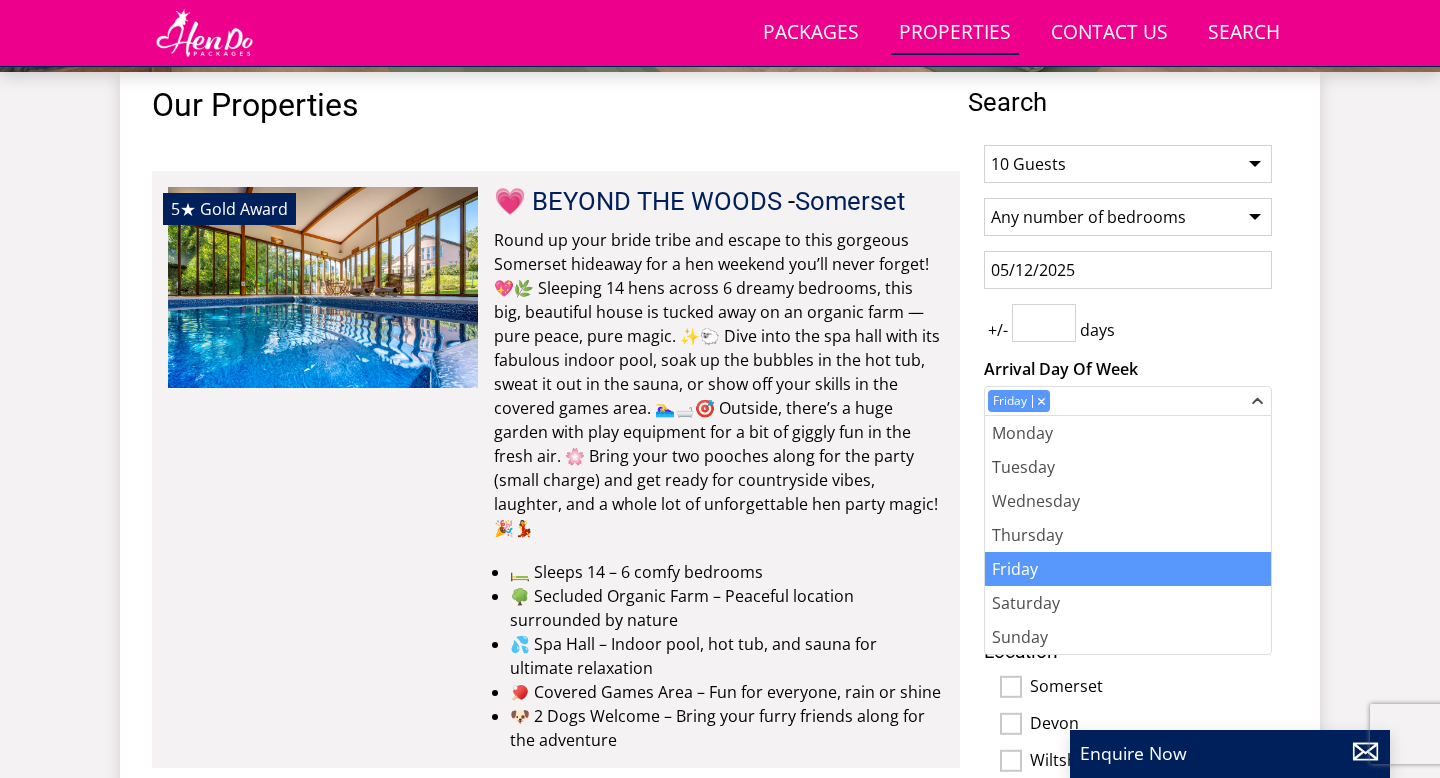 click on "Search
Menu
Packages
Properties
Contact Us  [PHONE]
Search  Check Availability
Guests
1
2
3
4
5
6
7
8
9
10
11
12
13
14
15
16
17
18
19
20
21
22
23
24
25
26
27
28
29
30
31
32
Date
[DATE]
Search
The Ultimate Hen Party Houses
The Ultimate Hen Party Houses" at bounding box center [720, 5127] 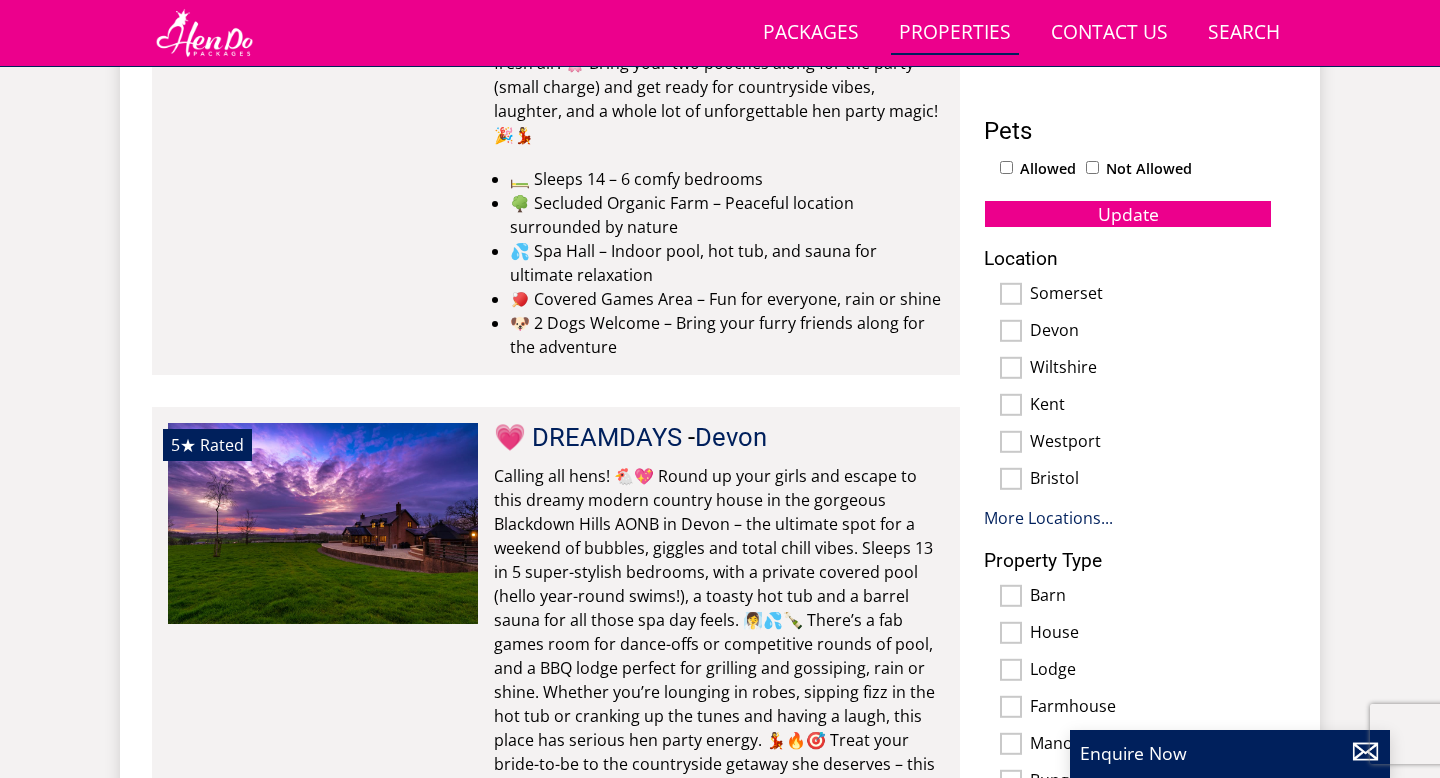scroll, scrollTop: 1134, scrollLeft: 0, axis: vertical 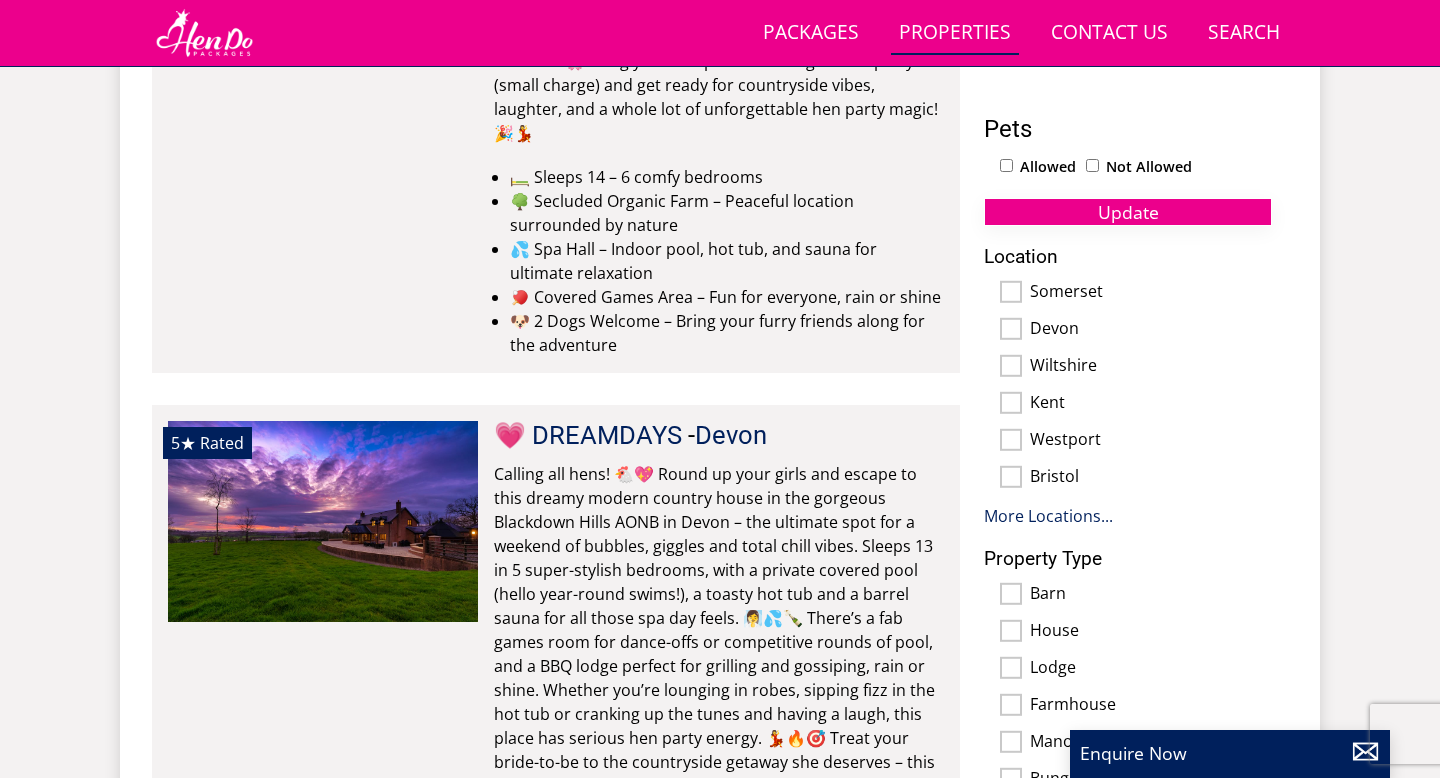 click on "Update" at bounding box center (1128, 212) 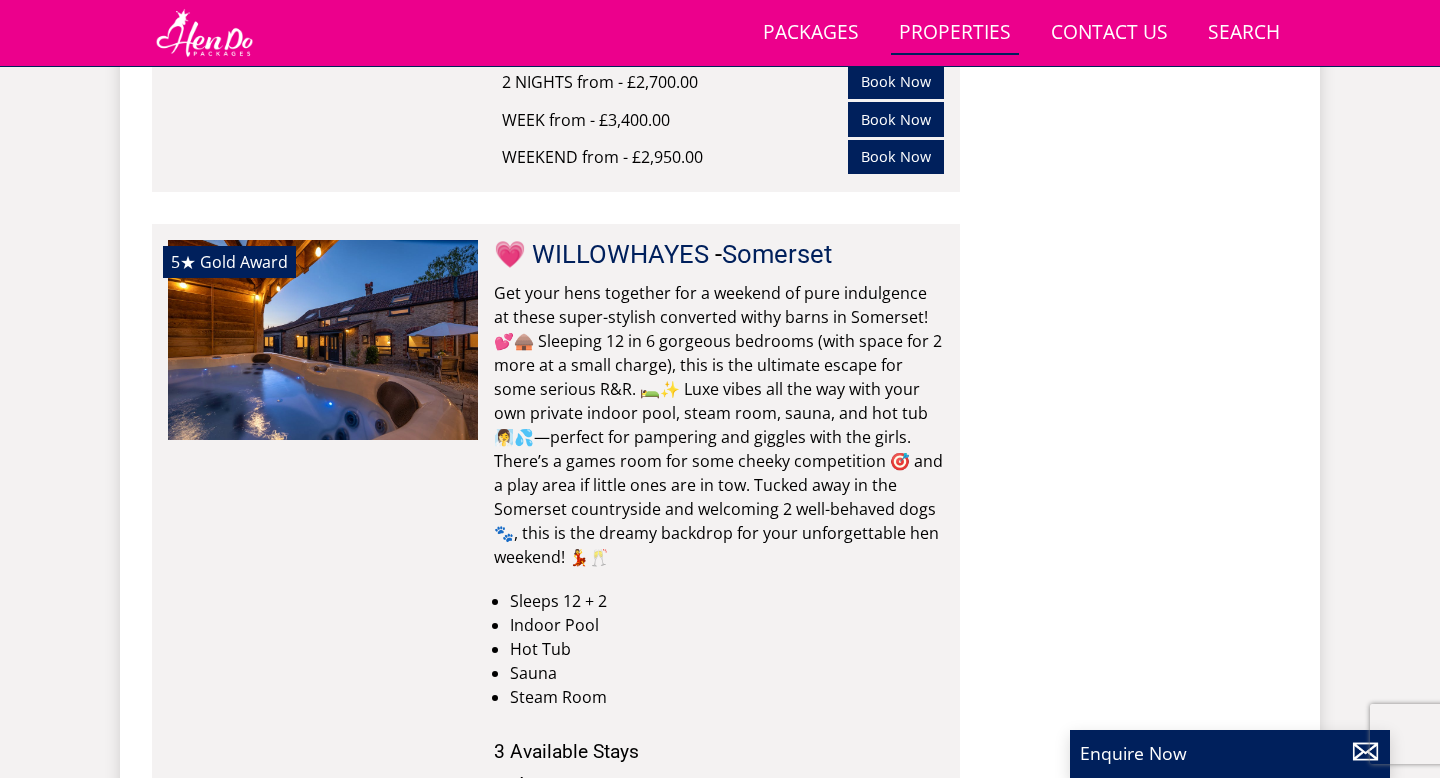 scroll, scrollTop: 2295, scrollLeft: 0, axis: vertical 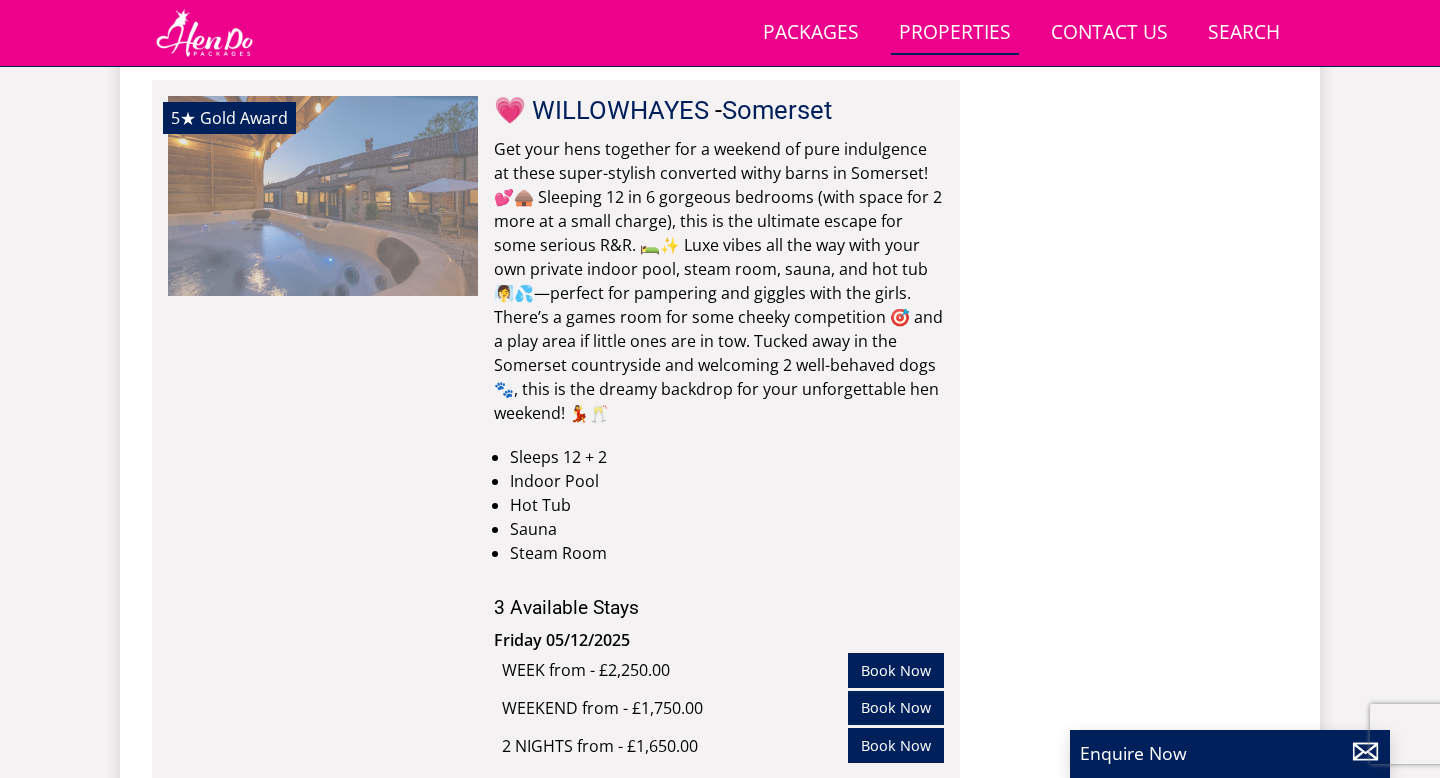 click at bounding box center (323, 196) 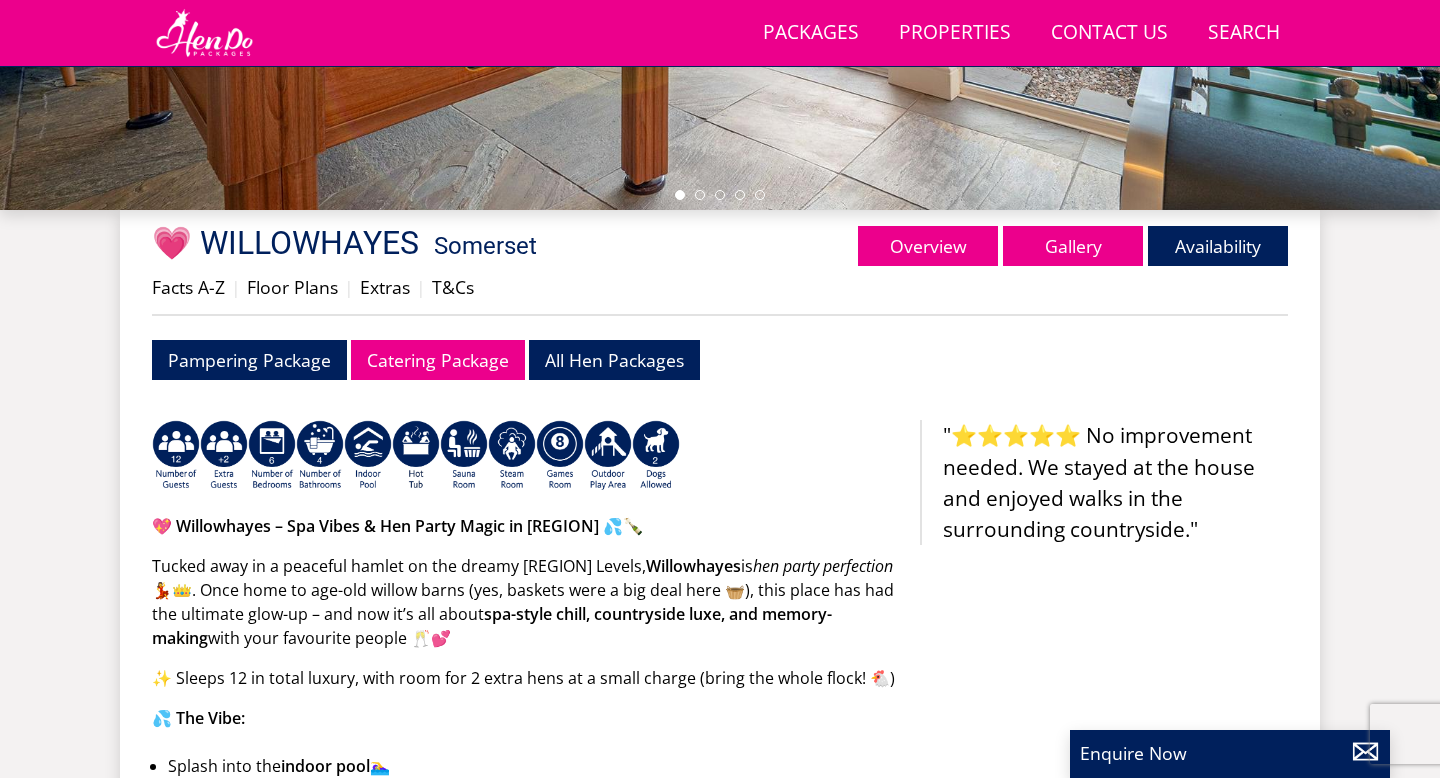 scroll, scrollTop: 648, scrollLeft: 0, axis: vertical 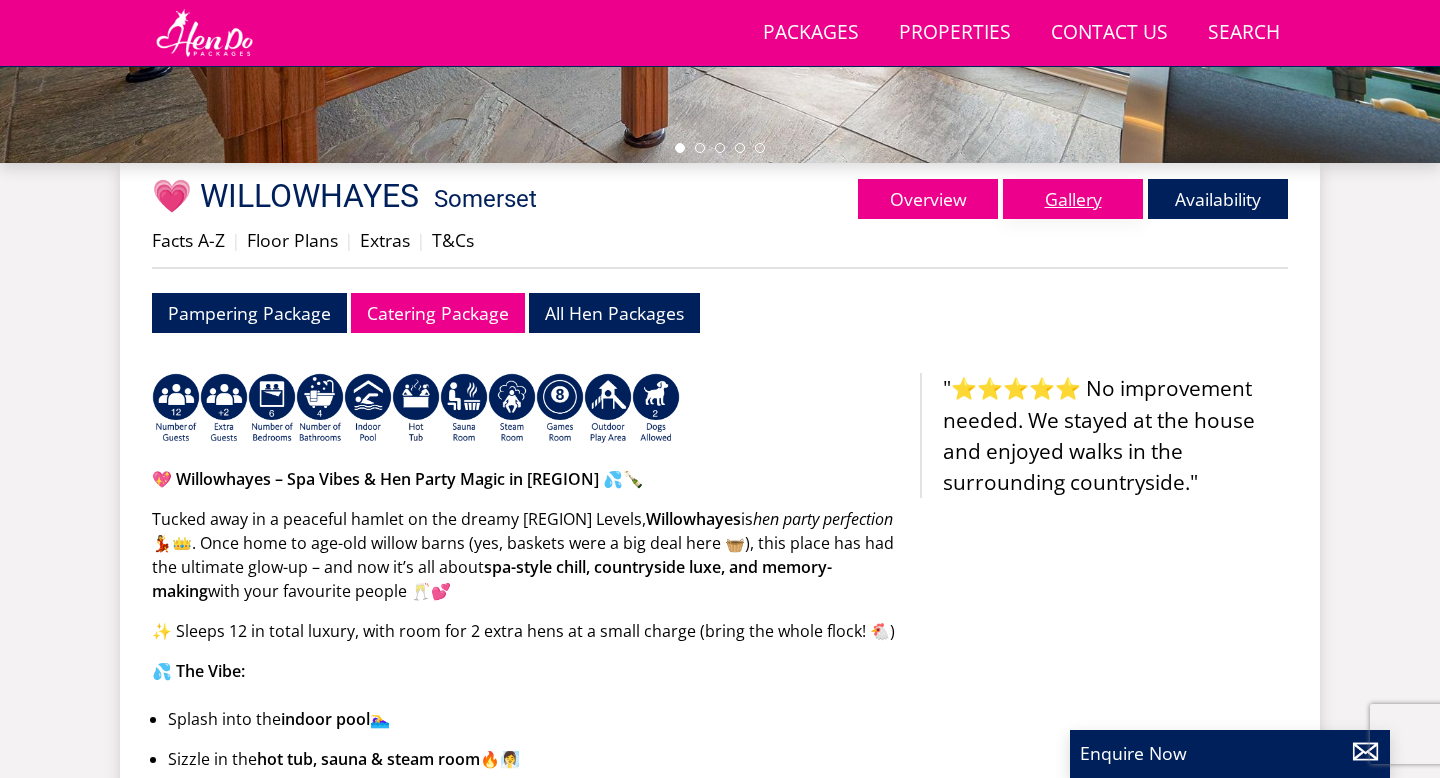 click on "Gallery" at bounding box center (1073, 199) 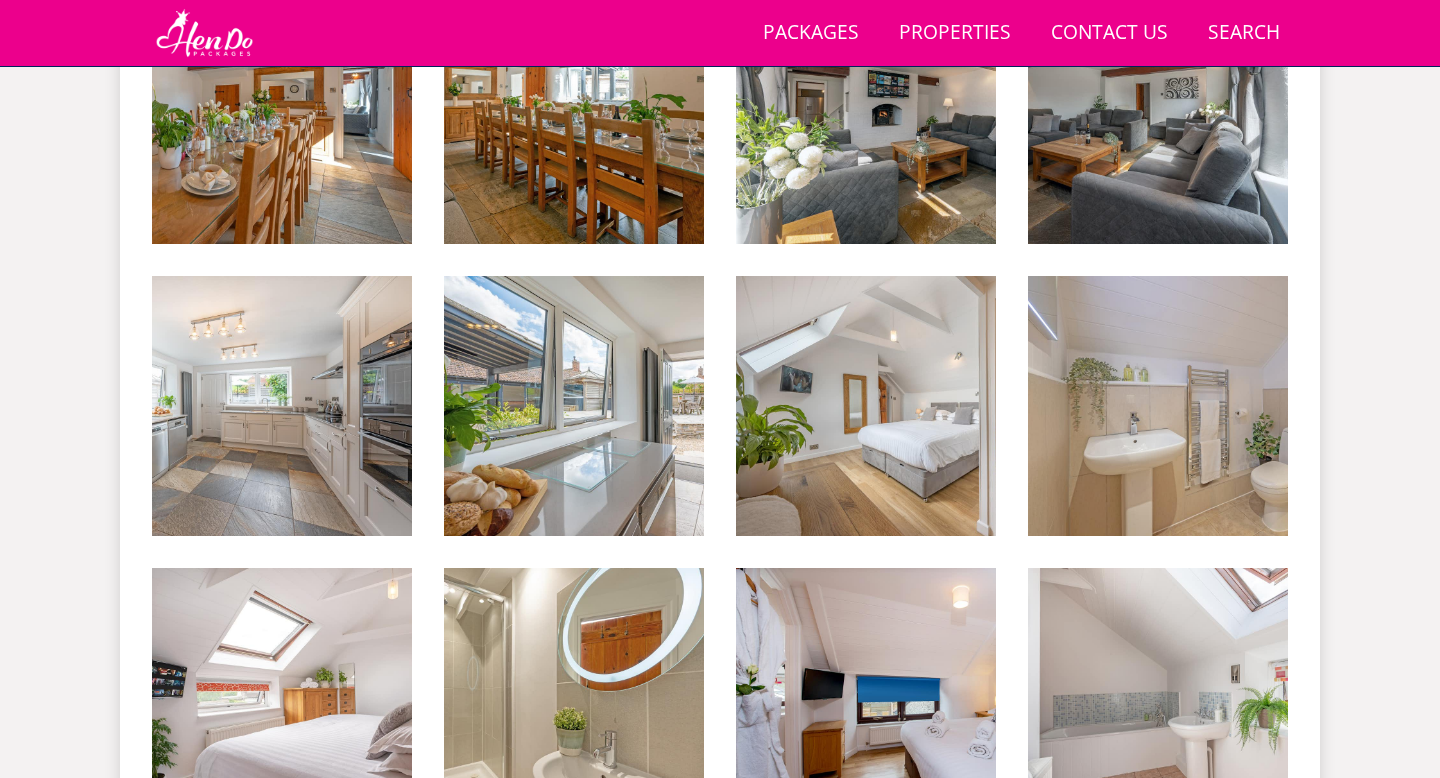 scroll, scrollTop: 1122, scrollLeft: 0, axis: vertical 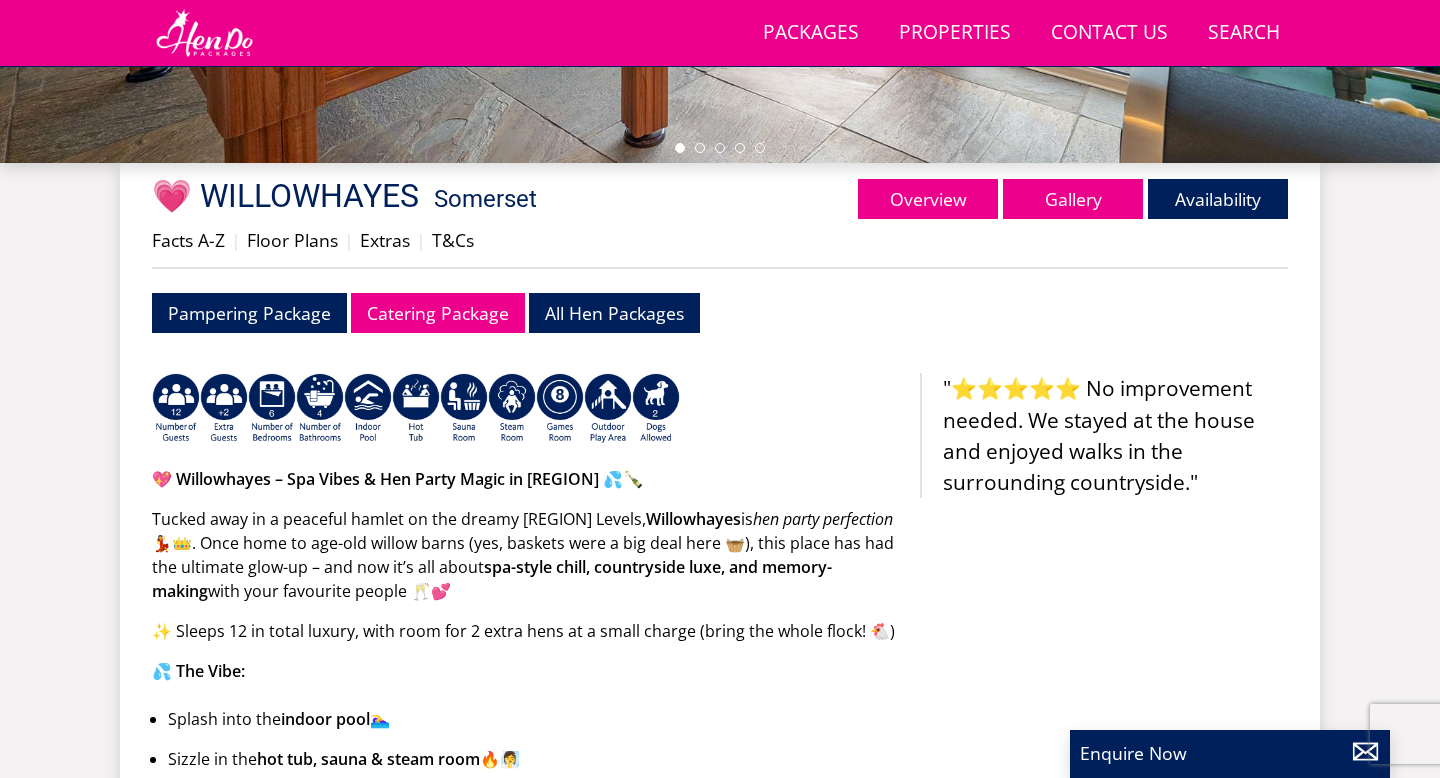 select on "10" 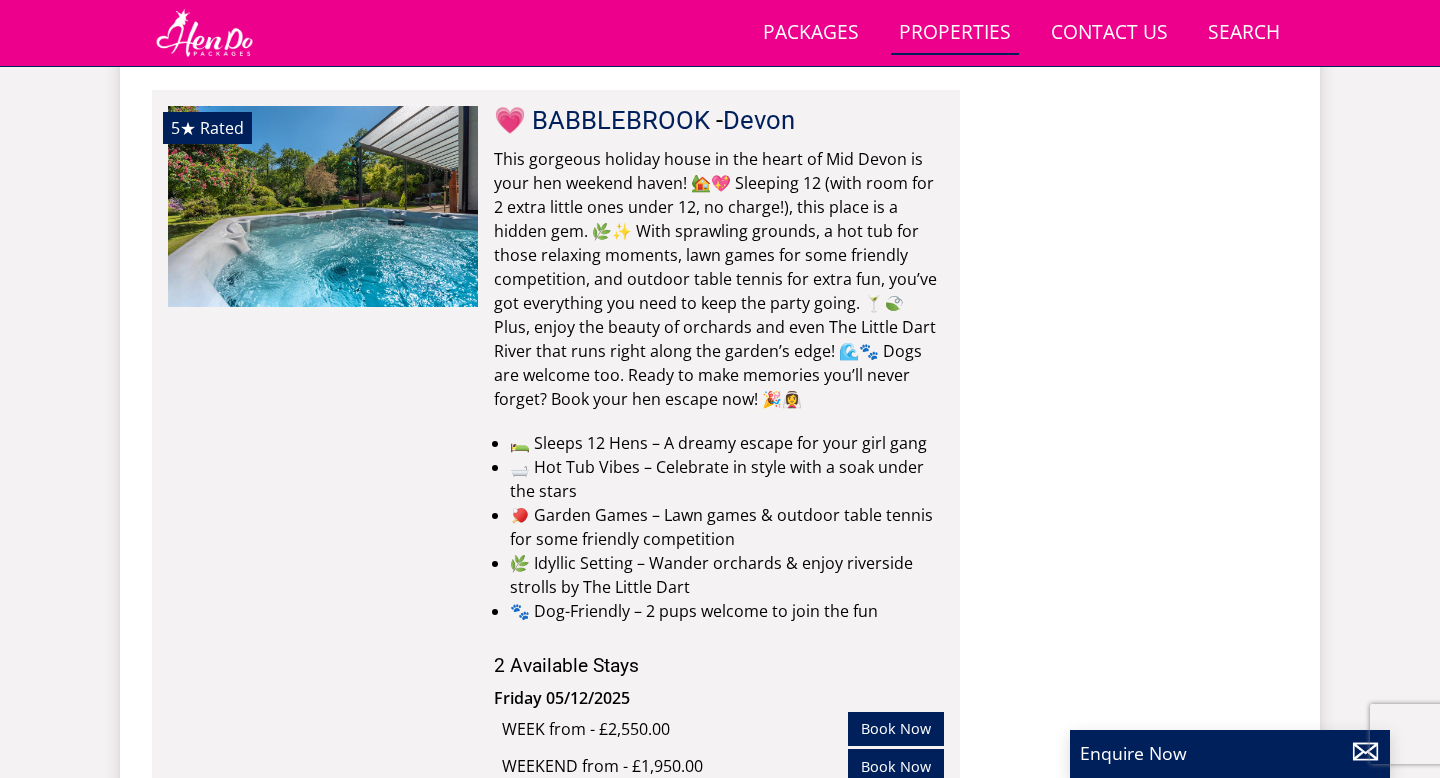 scroll, scrollTop: 3010, scrollLeft: 0, axis: vertical 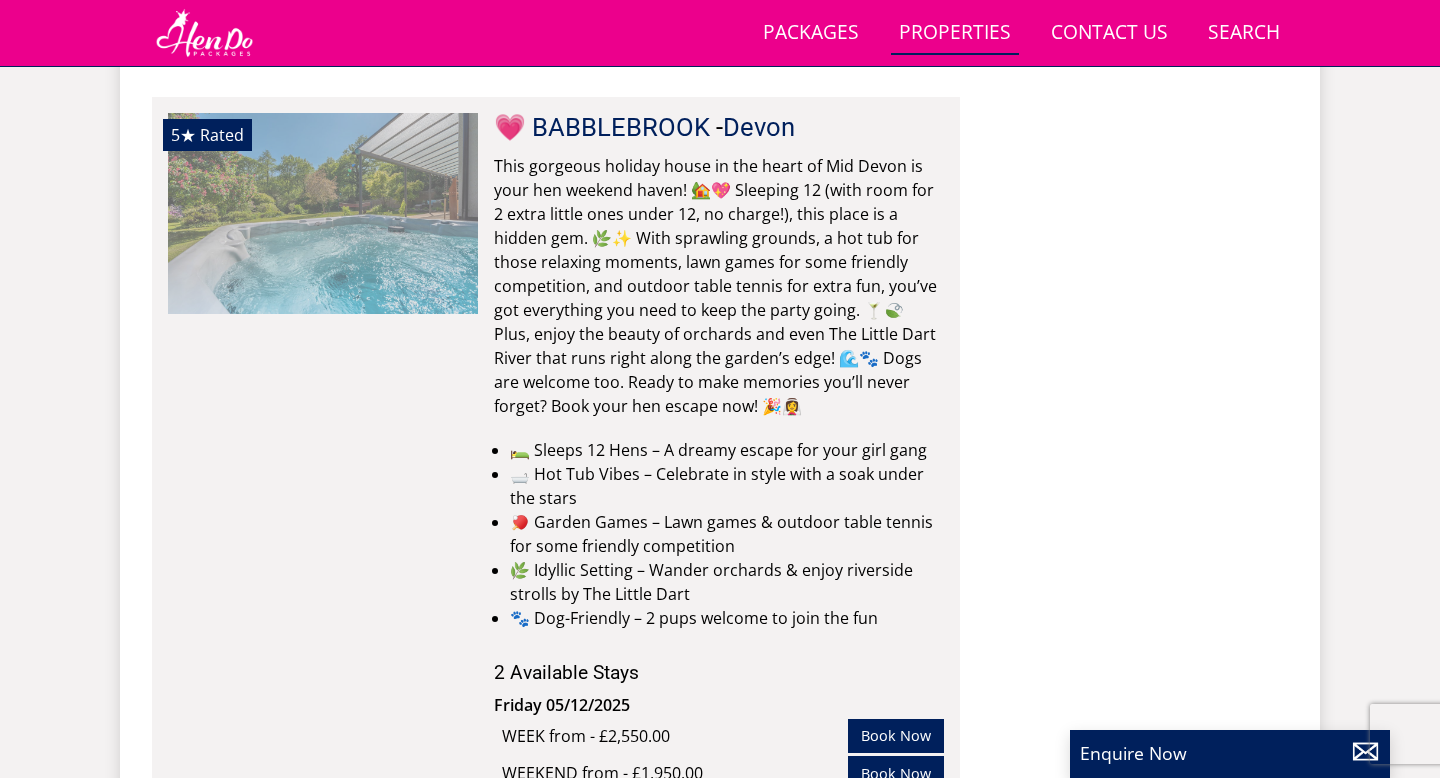 click at bounding box center (323, 213) 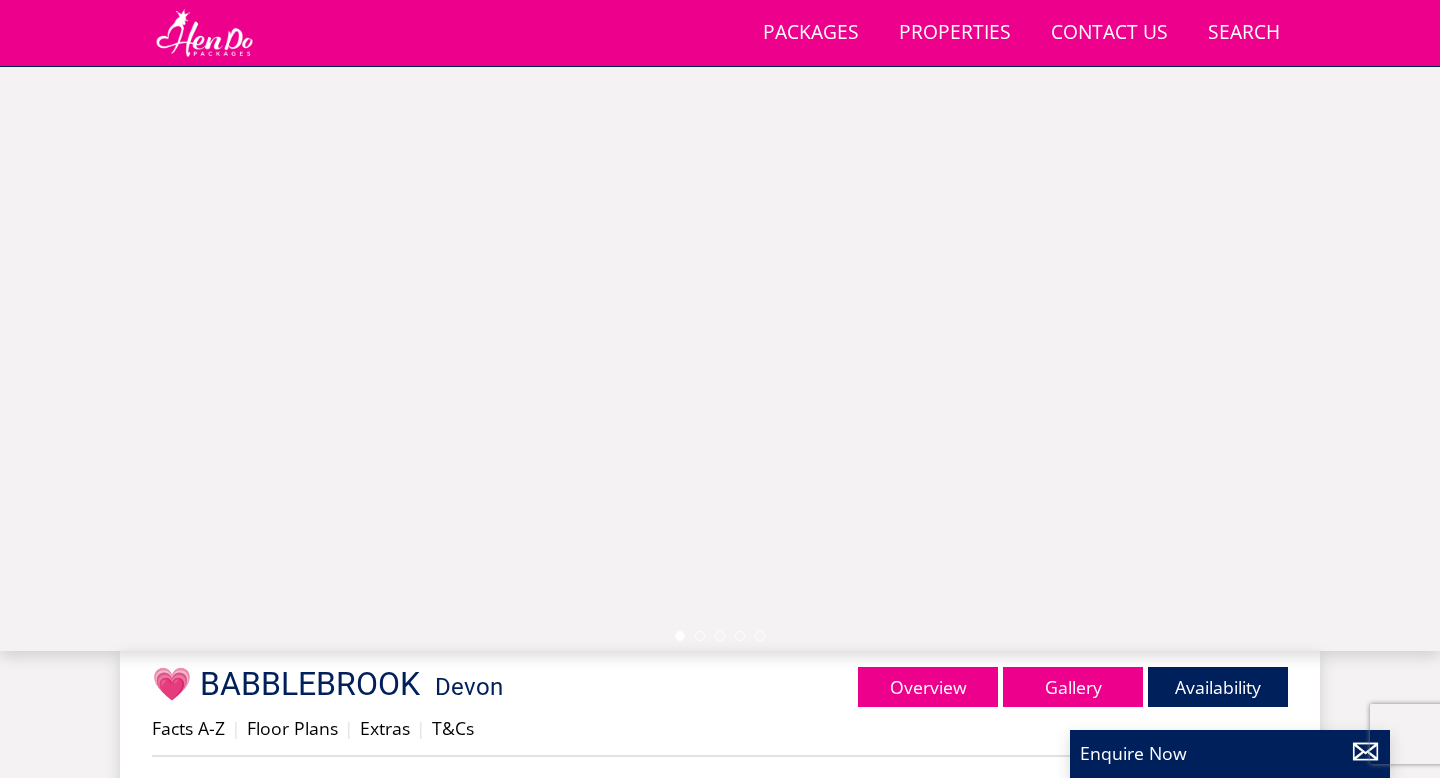 scroll, scrollTop: 168, scrollLeft: 0, axis: vertical 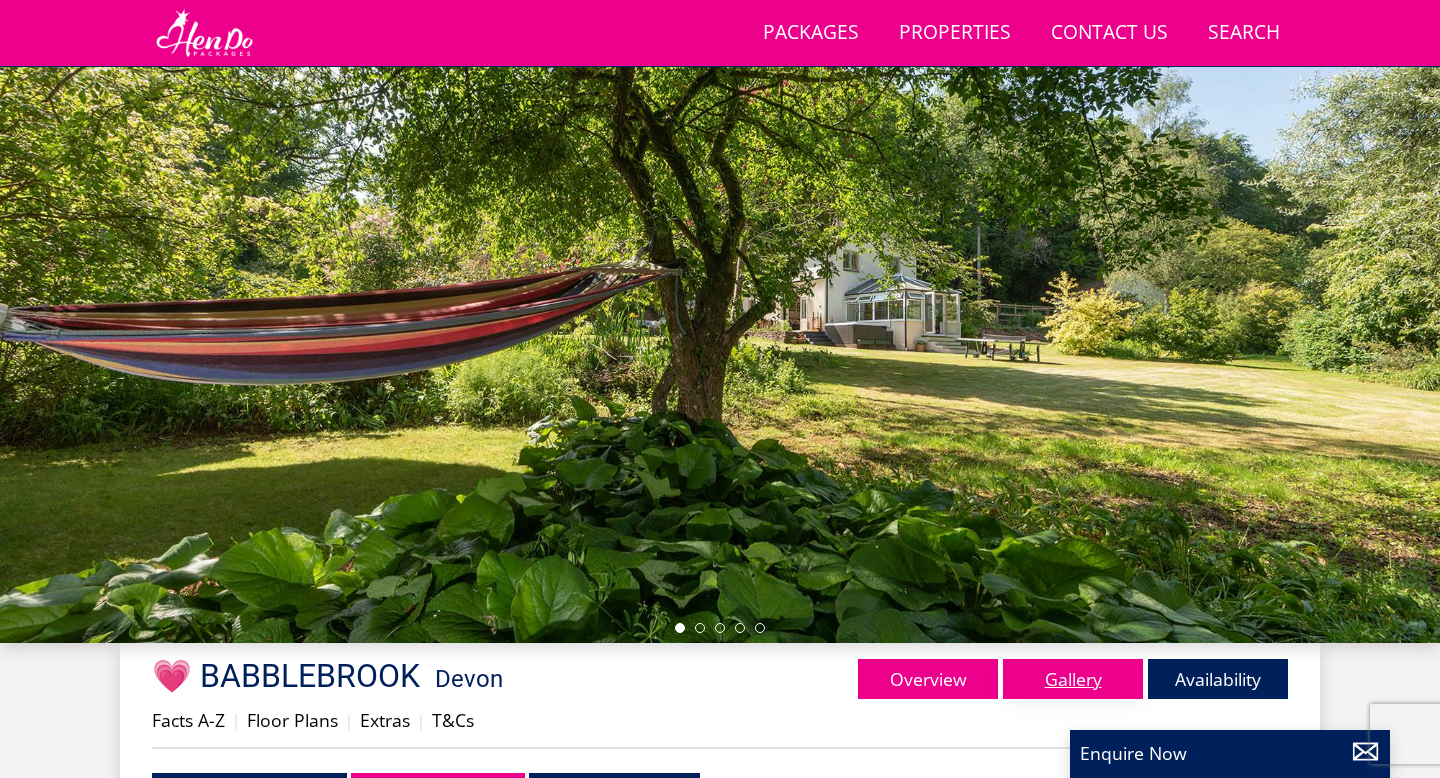 click on "Gallery" at bounding box center (1073, 679) 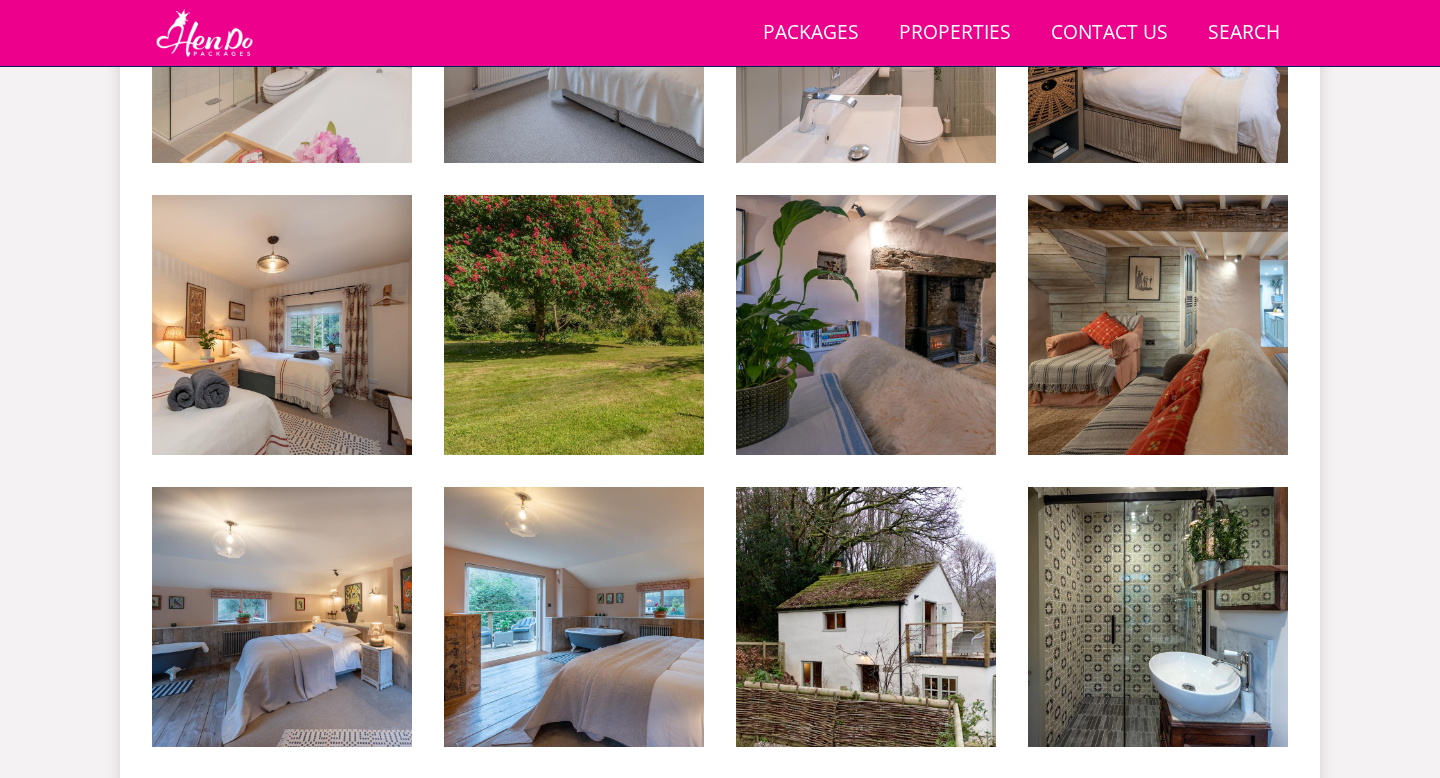 scroll, scrollTop: 2878, scrollLeft: 0, axis: vertical 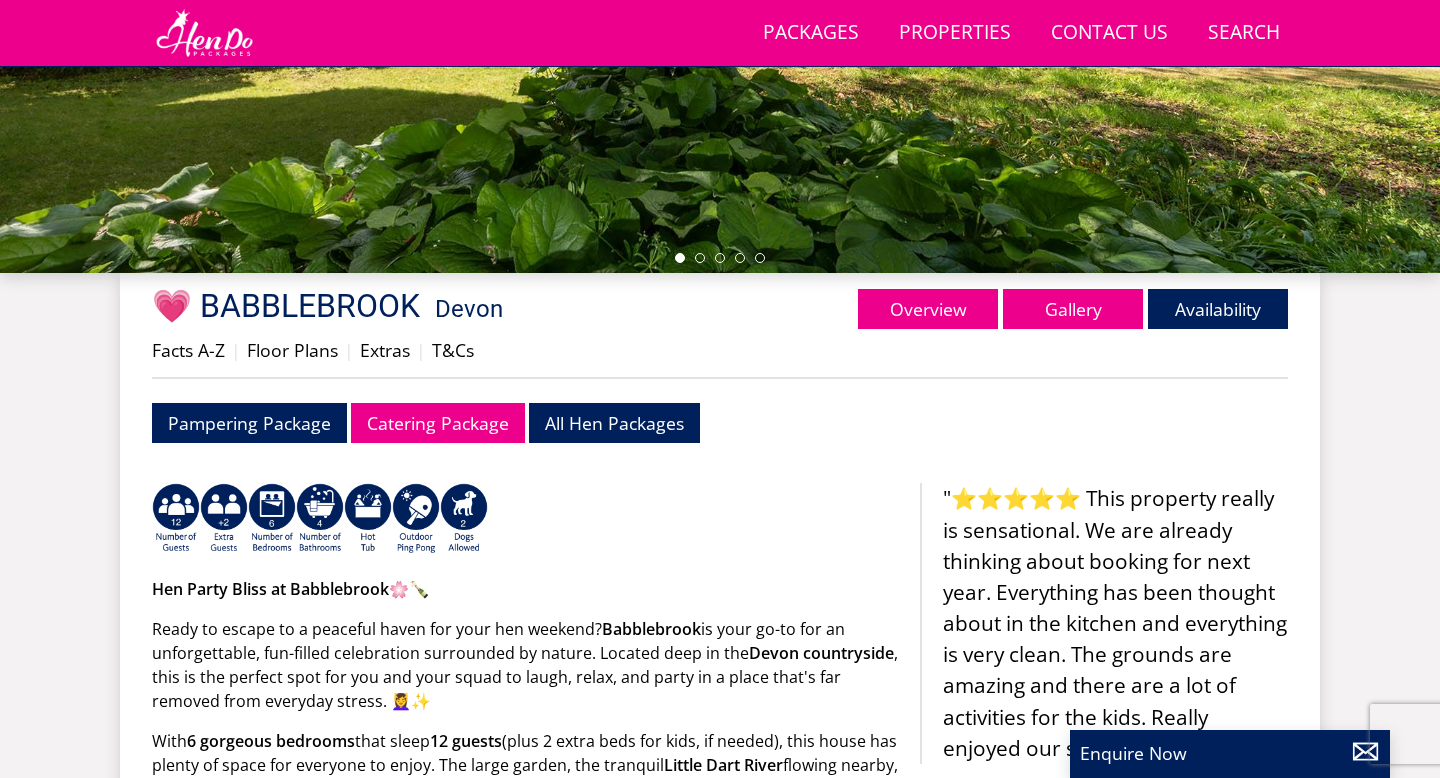 select on "10" 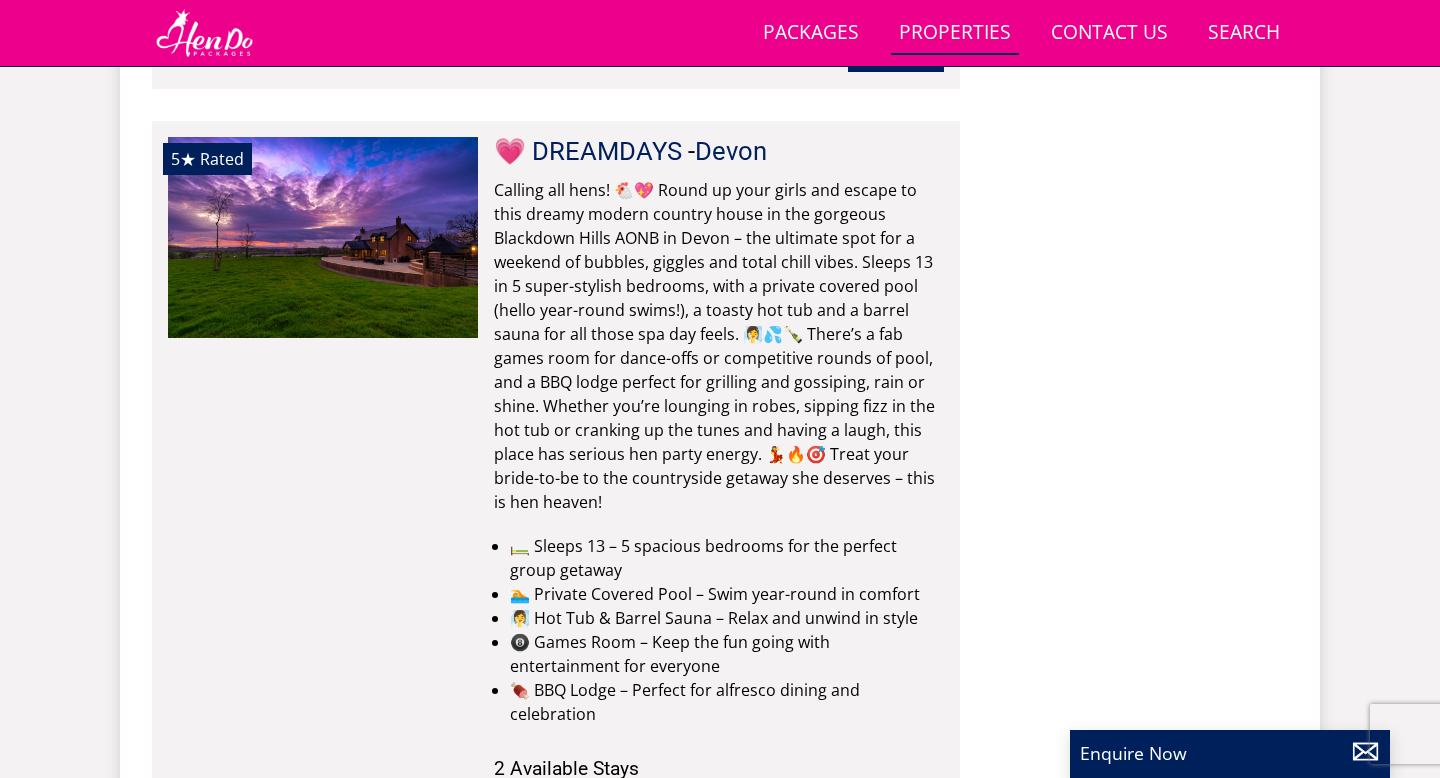 scroll, scrollTop: 3726, scrollLeft: 0, axis: vertical 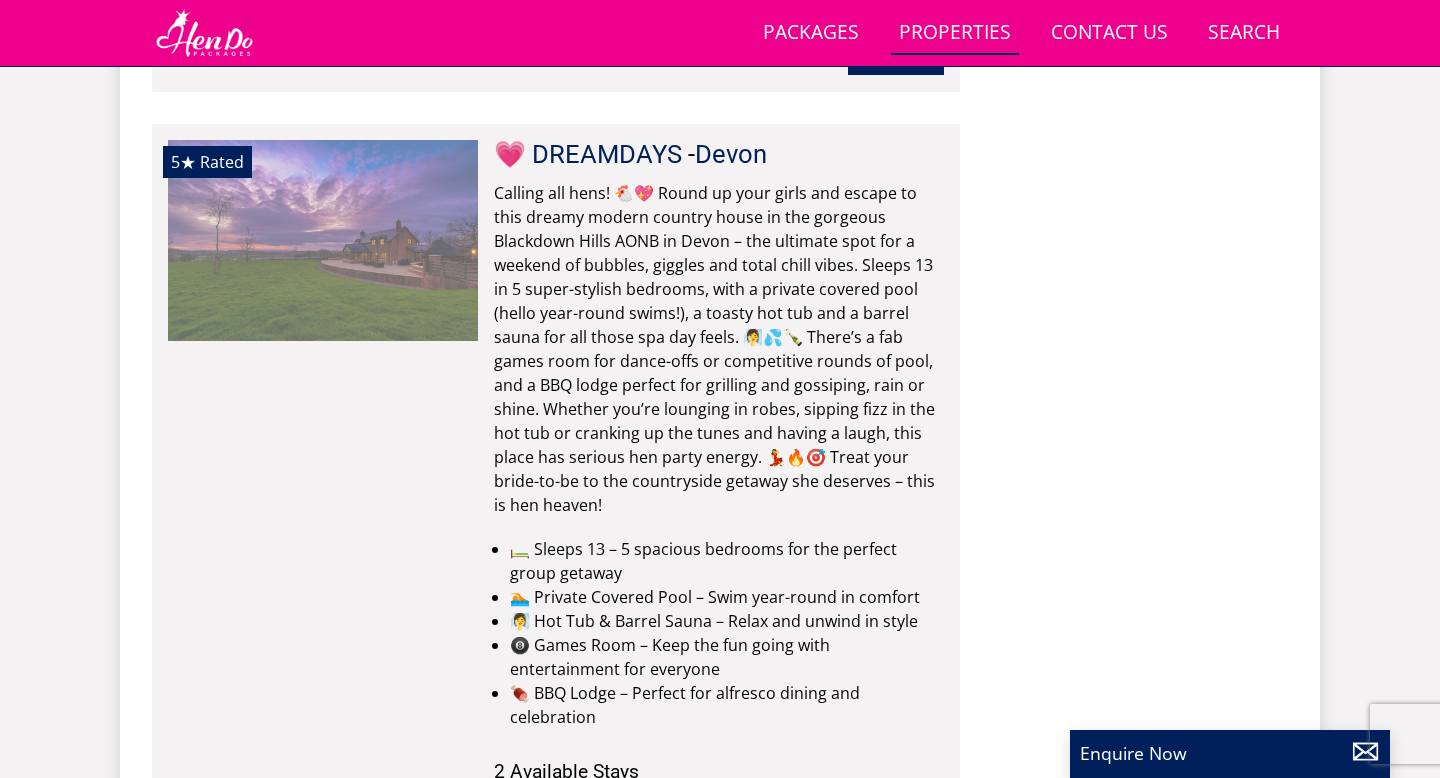 click at bounding box center (323, 240) 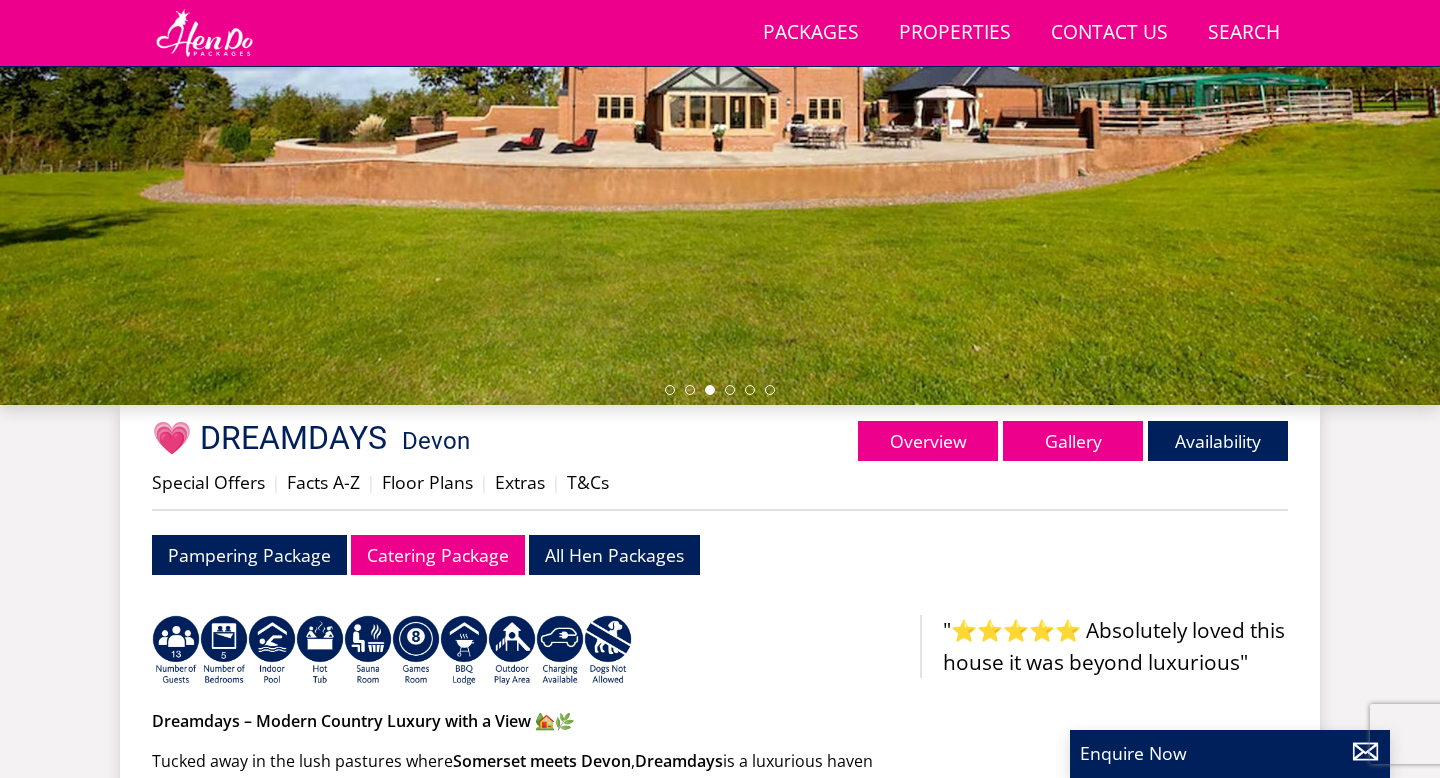 scroll, scrollTop: 389, scrollLeft: 0, axis: vertical 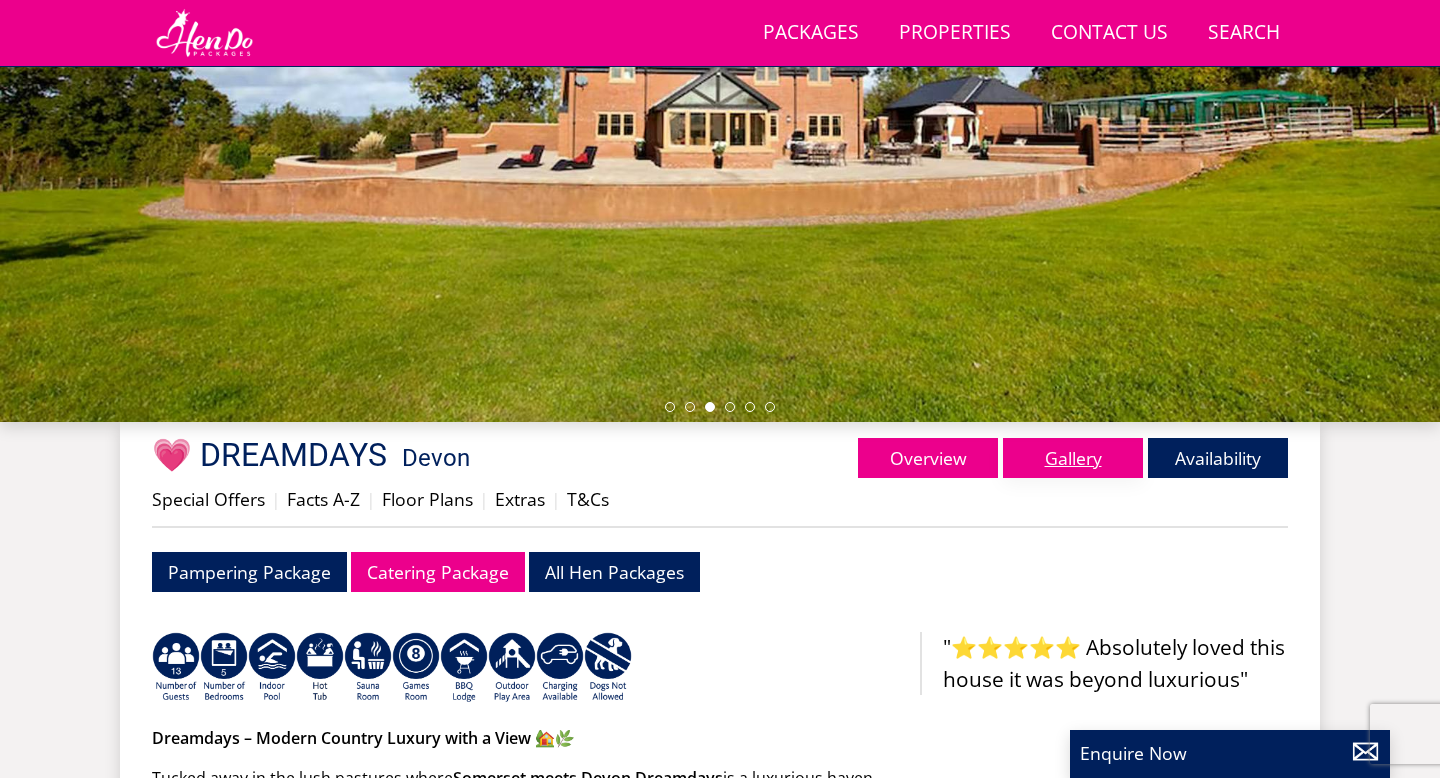 click on "Gallery" at bounding box center (1073, 458) 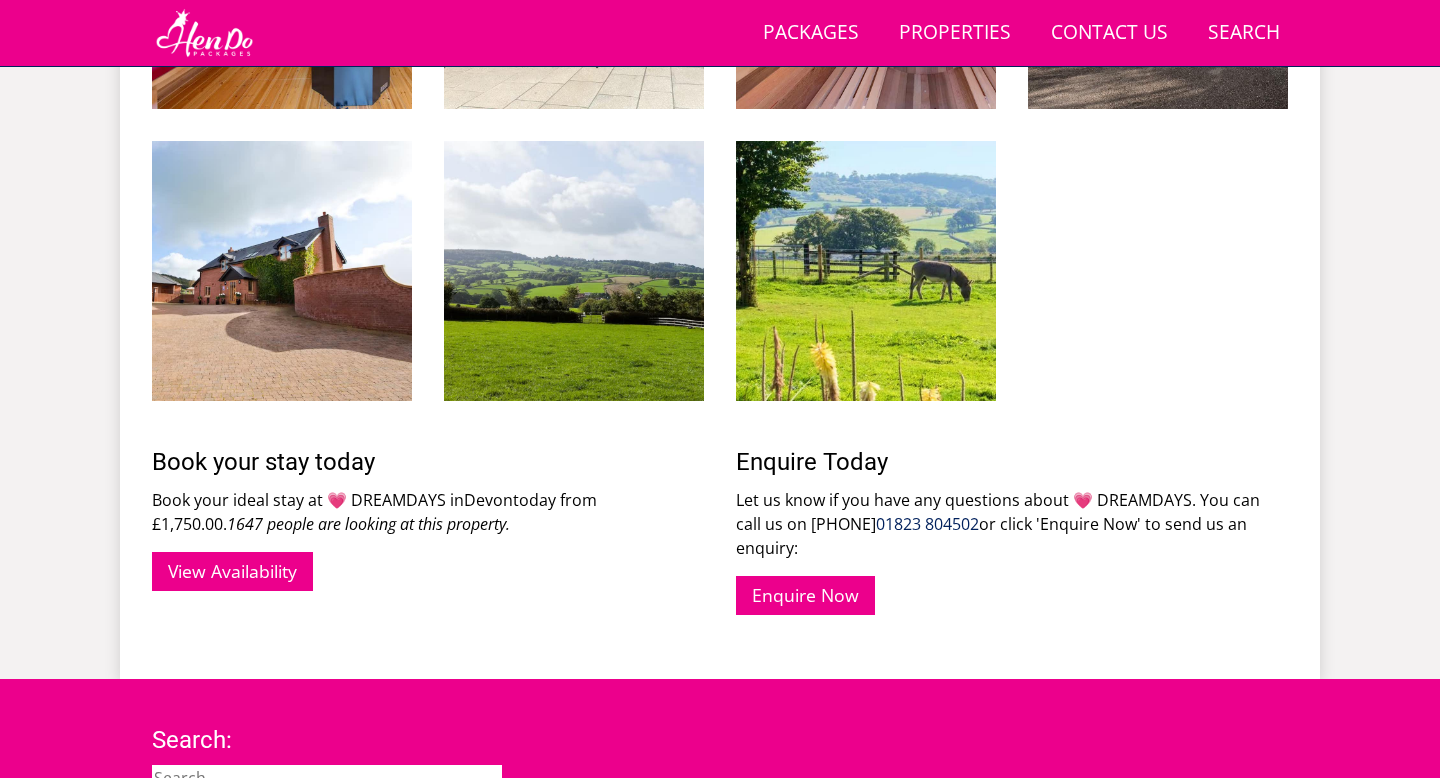 scroll, scrollTop: 2920, scrollLeft: 0, axis: vertical 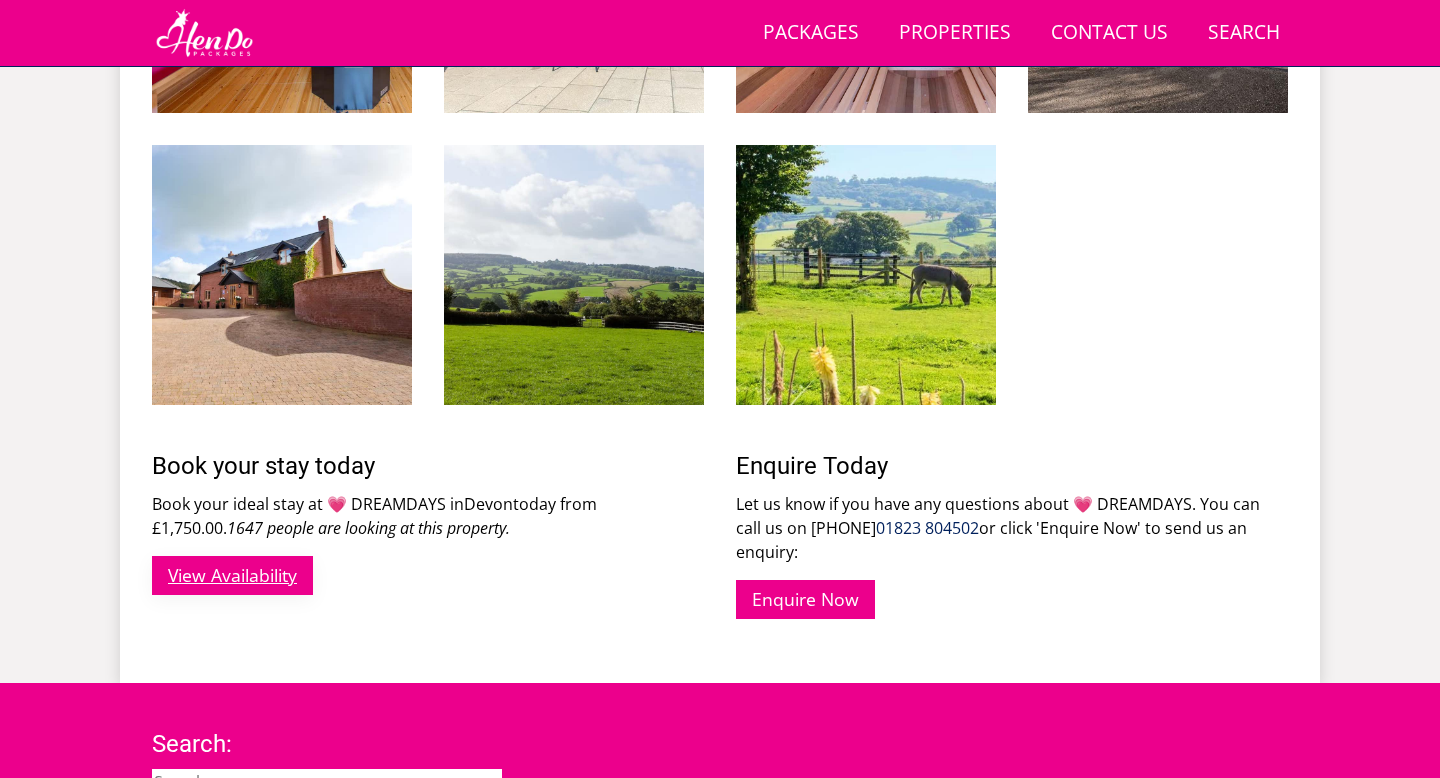 click on "View Availability" at bounding box center [232, 575] 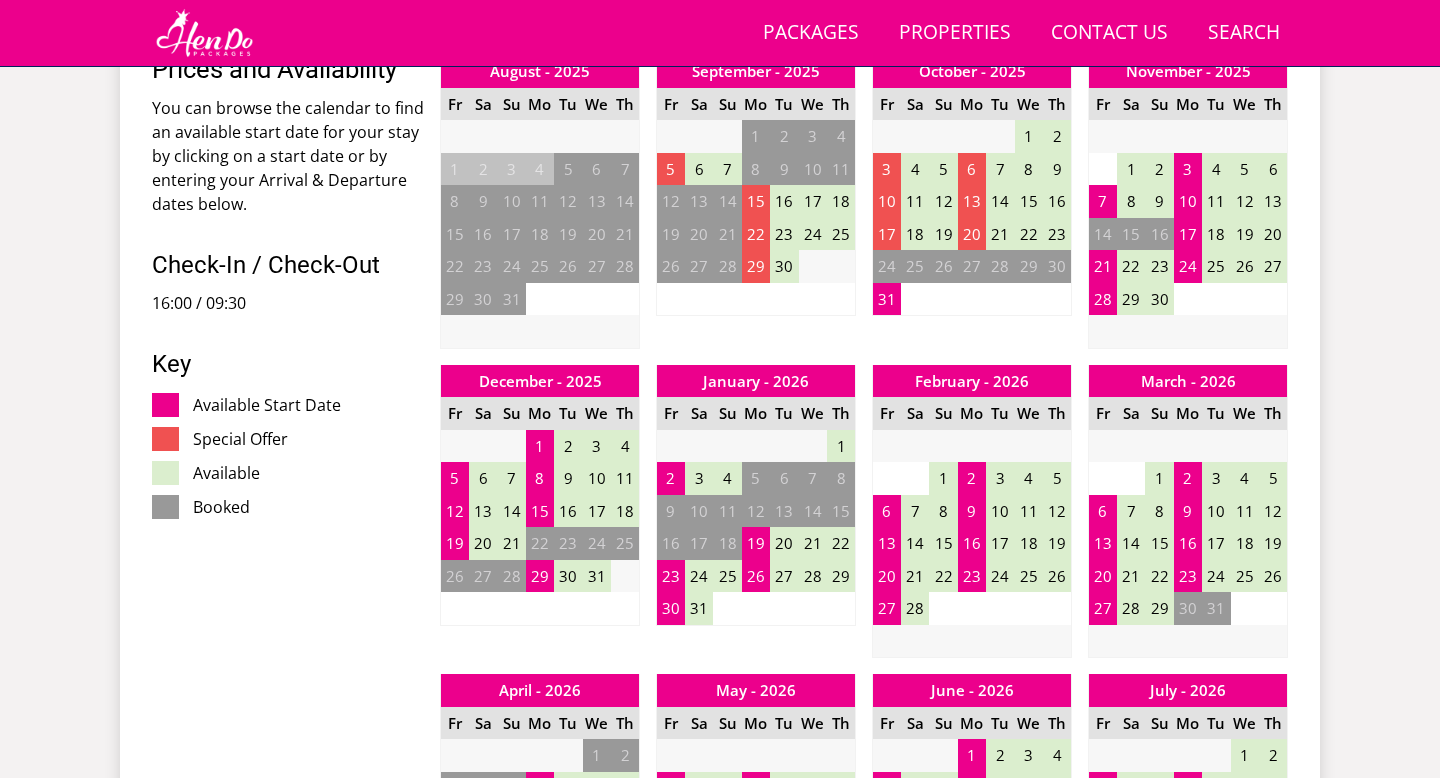 scroll, scrollTop: 973, scrollLeft: 0, axis: vertical 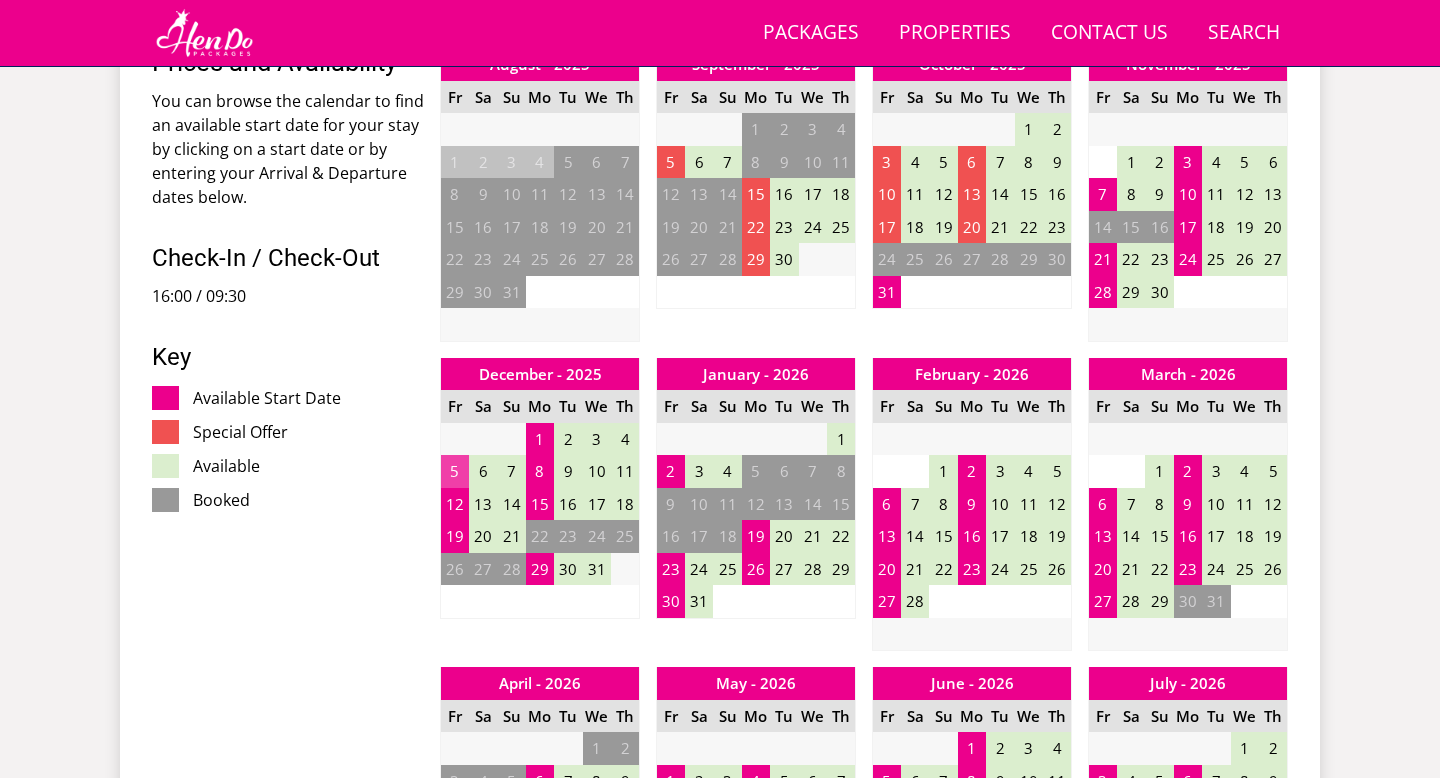 click on "5" at bounding box center (455, 471) 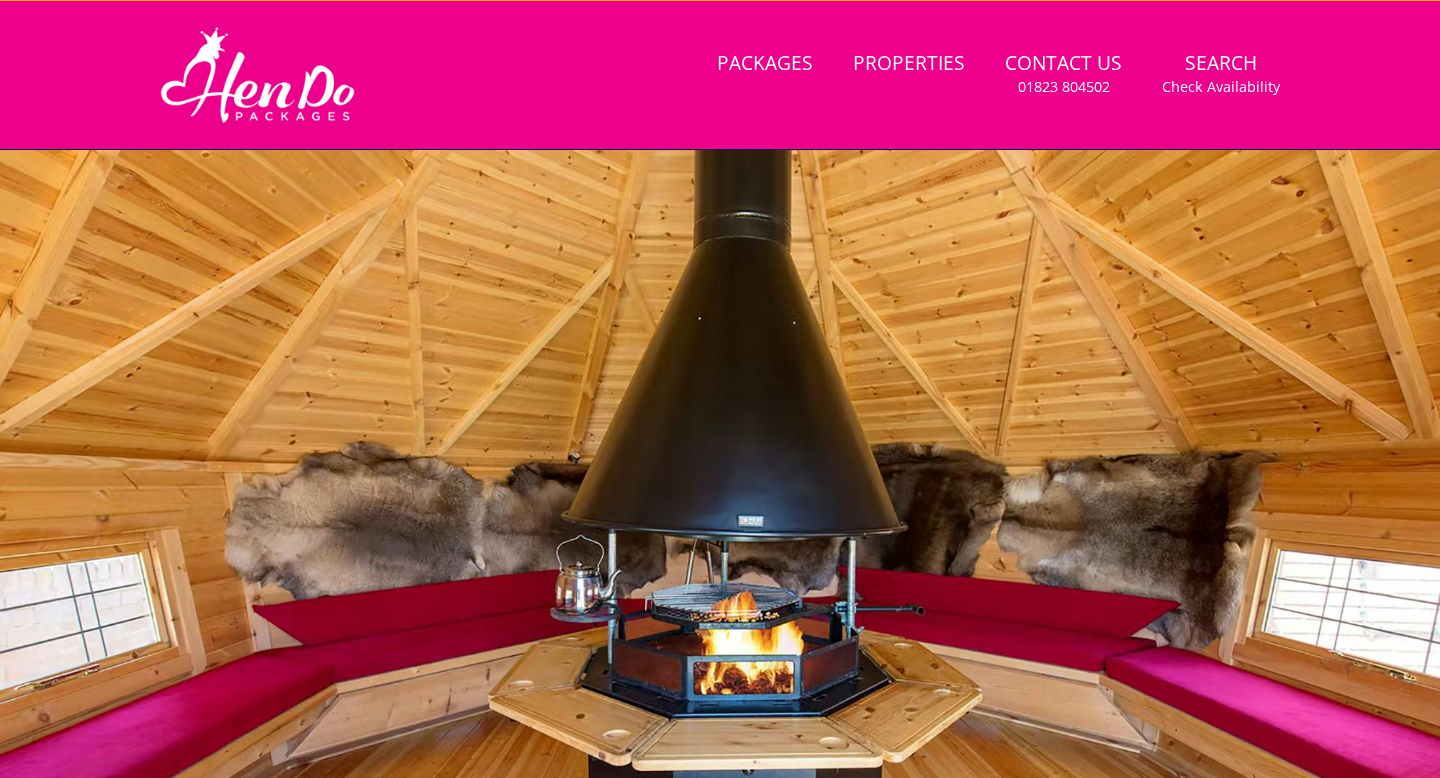 scroll, scrollTop: 0, scrollLeft: 0, axis: both 